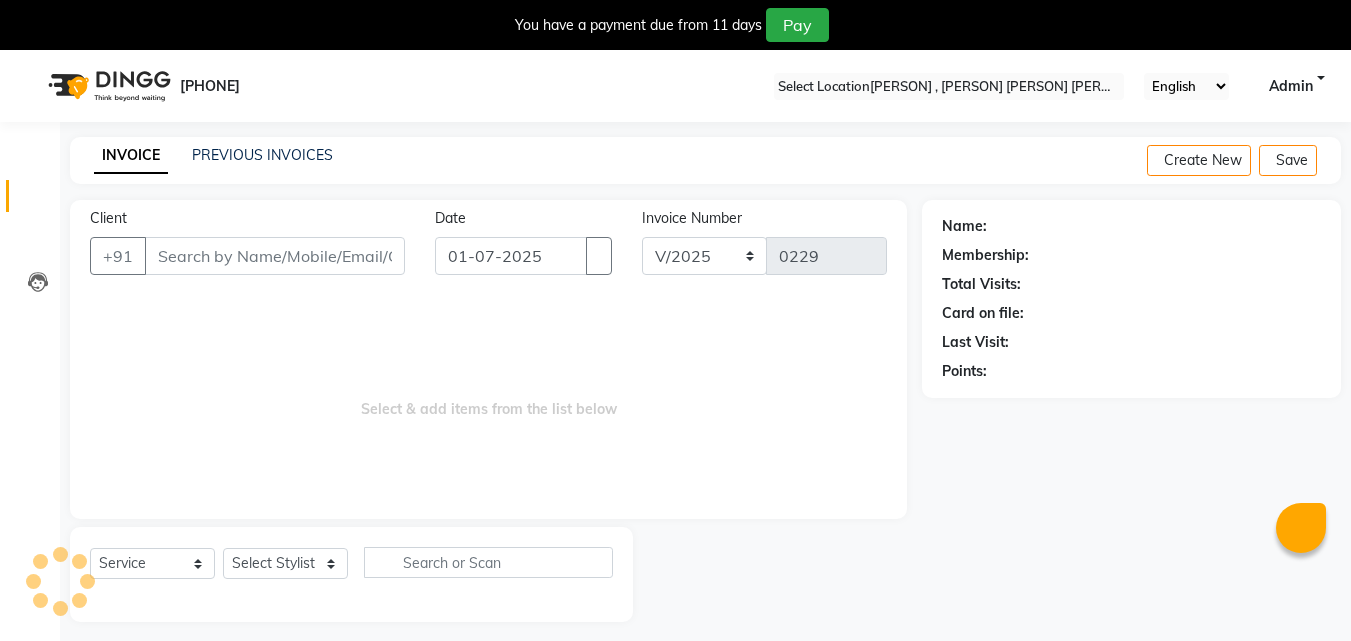 scroll, scrollTop: 0, scrollLeft: 0, axis: both 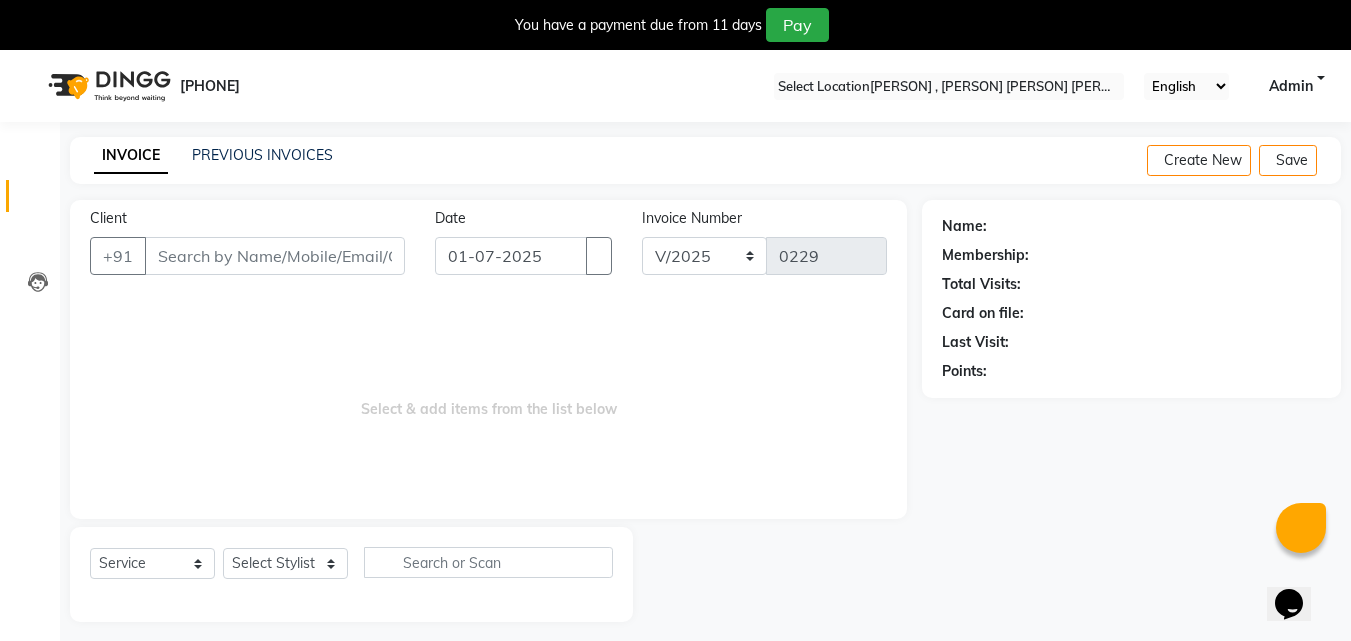 select on "[NUMBER]" 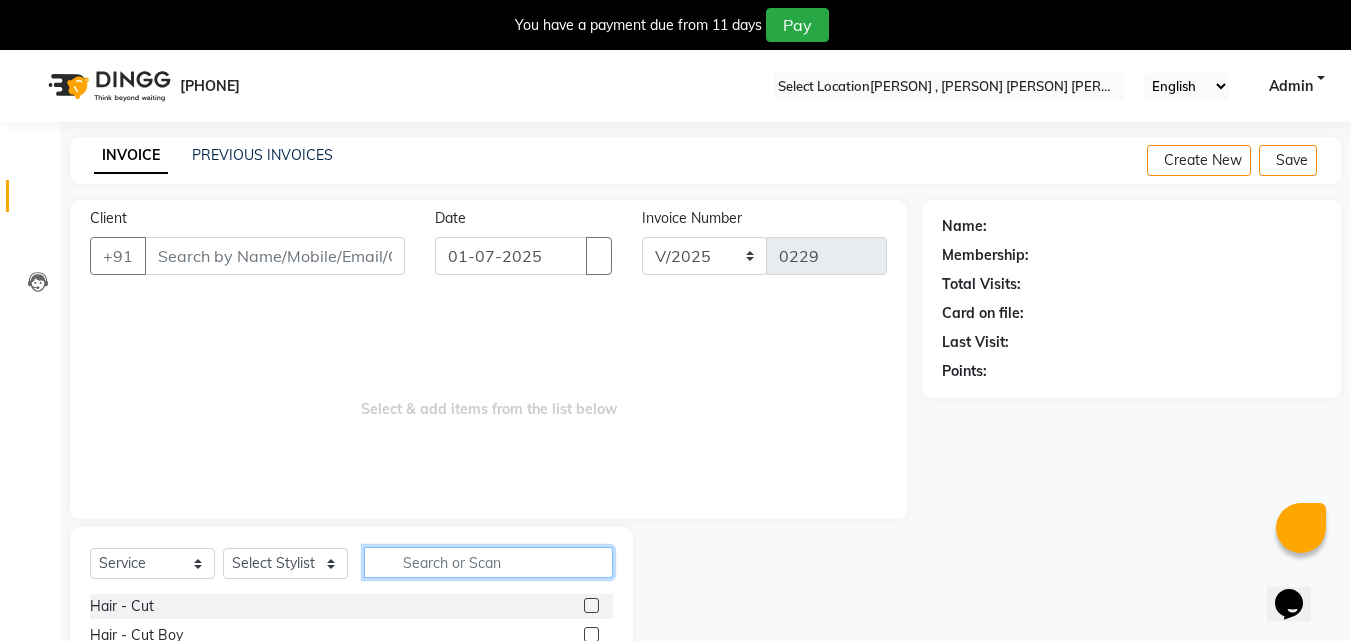 click at bounding box center (488, 562) 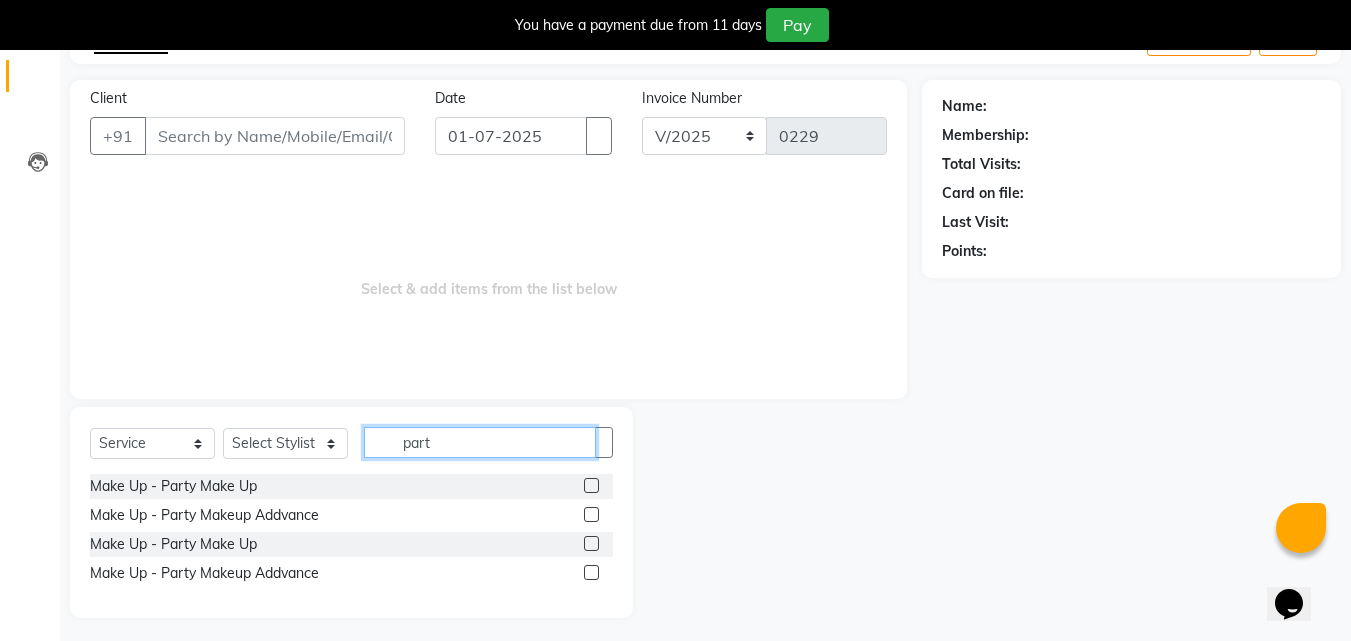 scroll, scrollTop: 126, scrollLeft: 0, axis: vertical 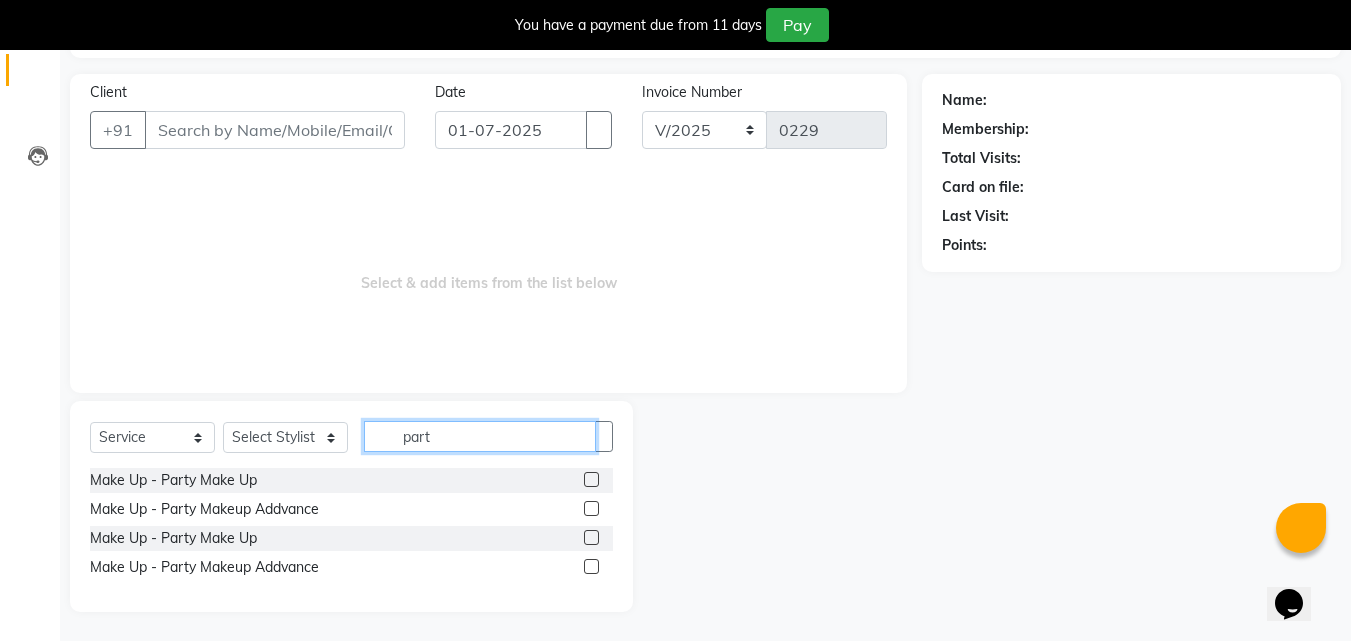 type on "part" 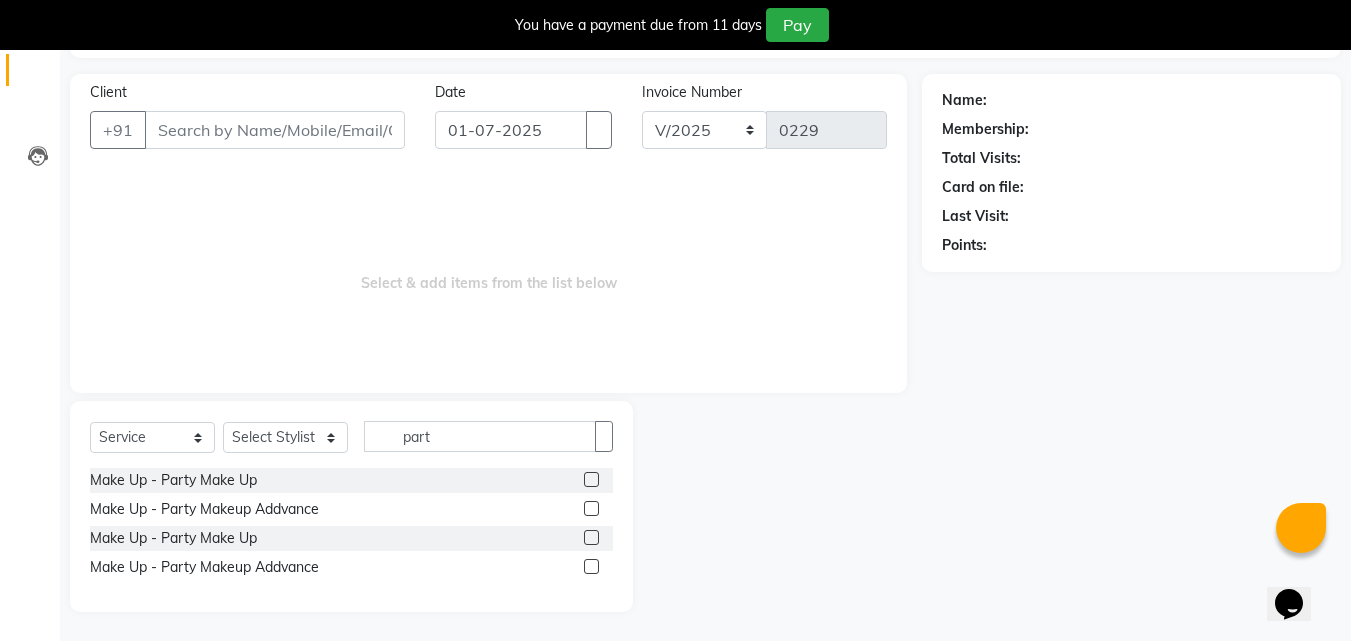click at bounding box center (591, 479) 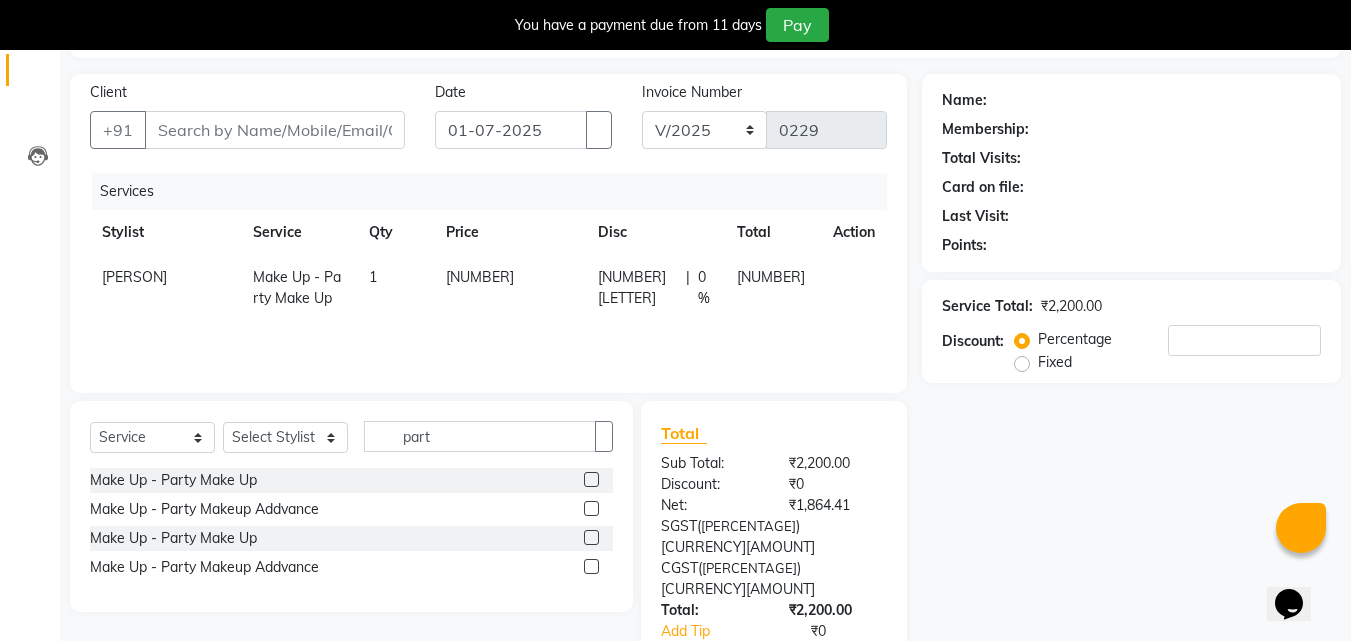 click on "1" at bounding box center [395, 288] 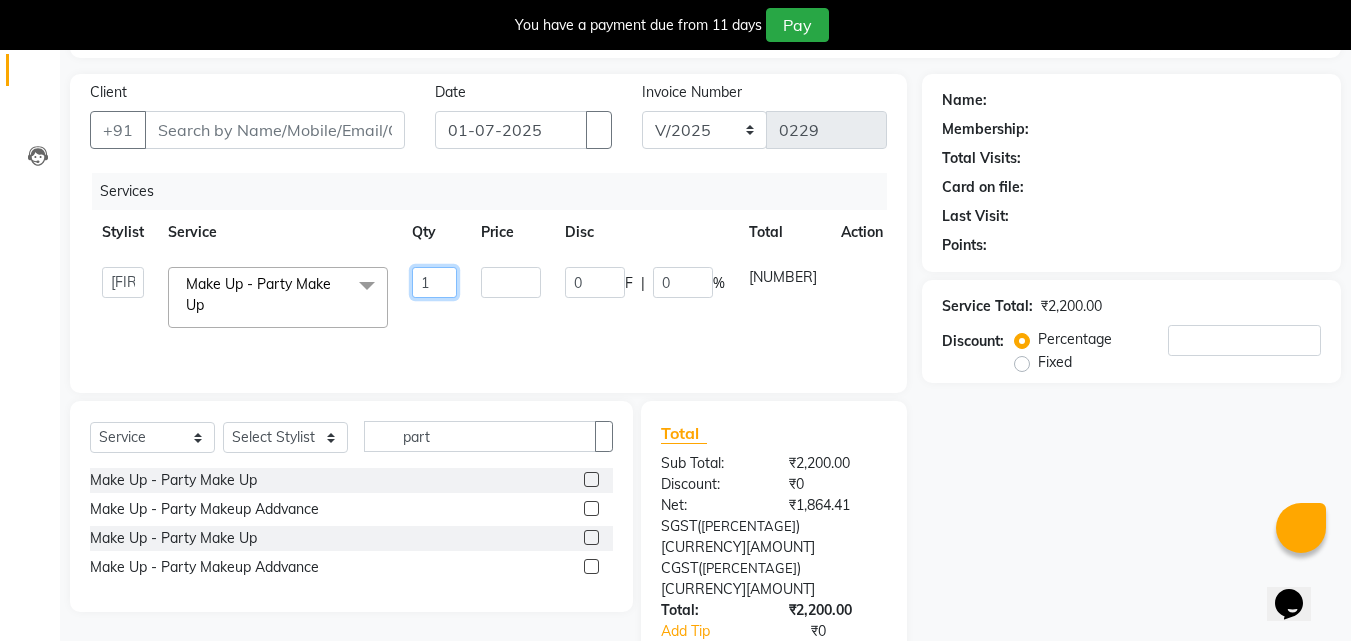 click on "1" at bounding box center [434, 282] 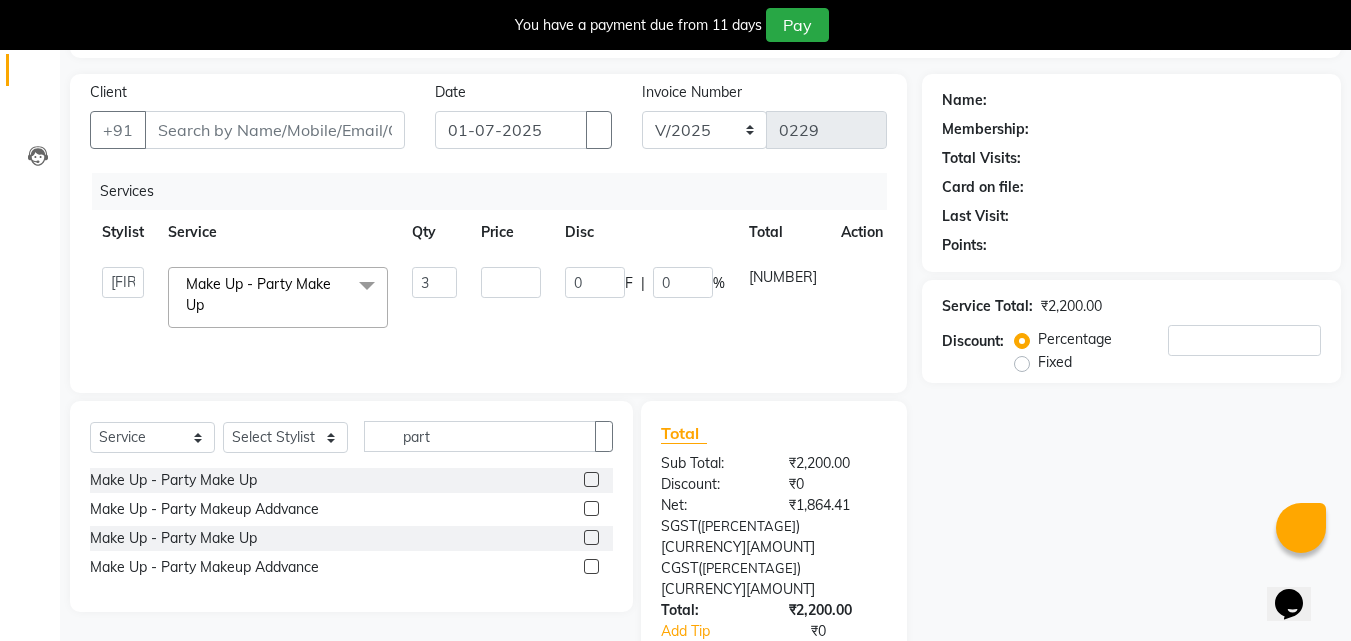 click on "3" at bounding box center [434, 297] 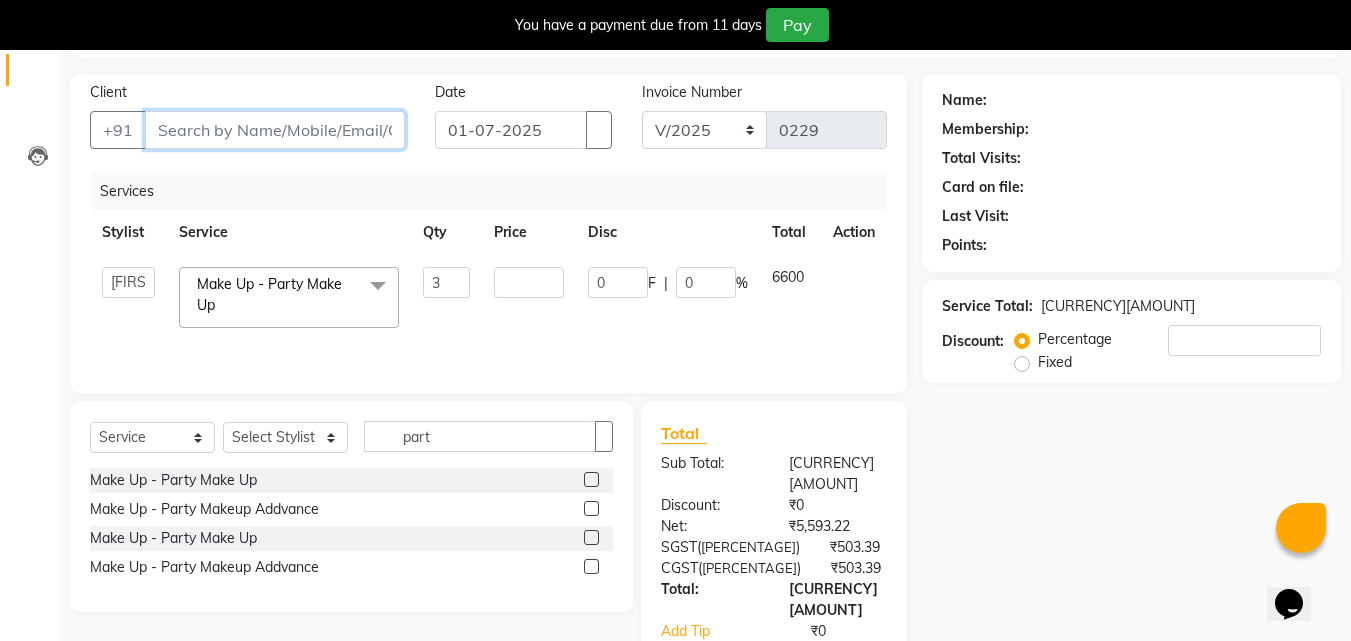 click on "Client" at bounding box center (275, 130) 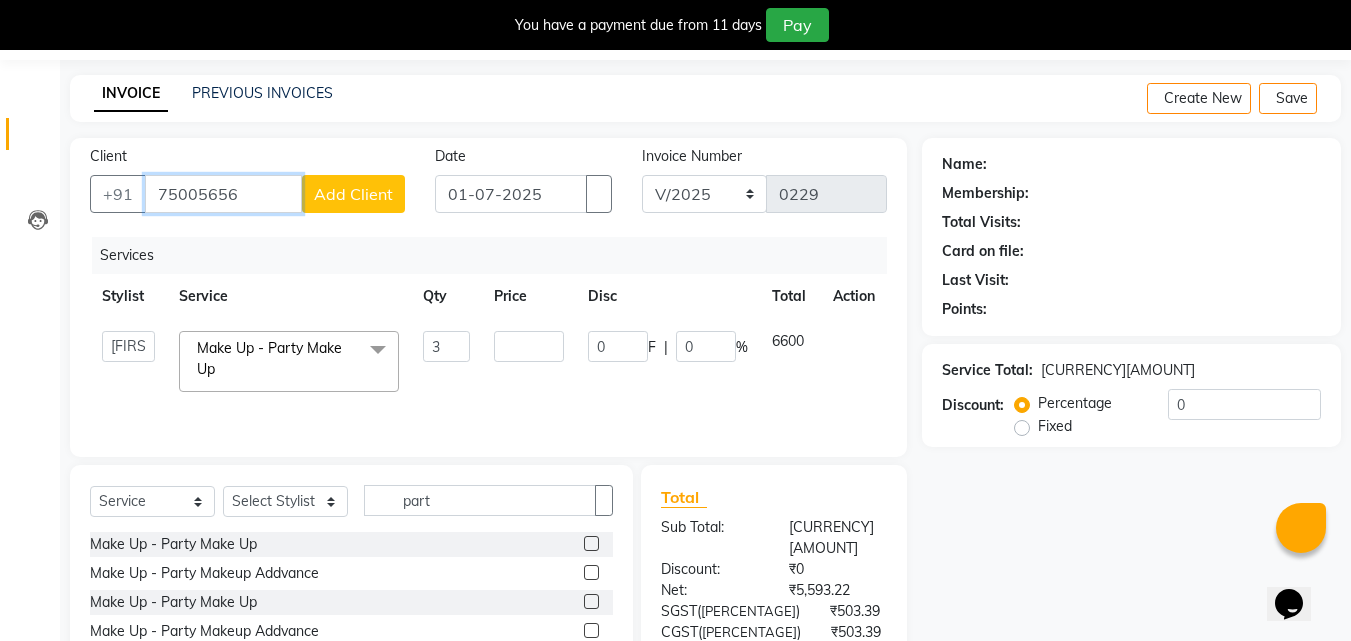 scroll, scrollTop: 0, scrollLeft: 0, axis: both 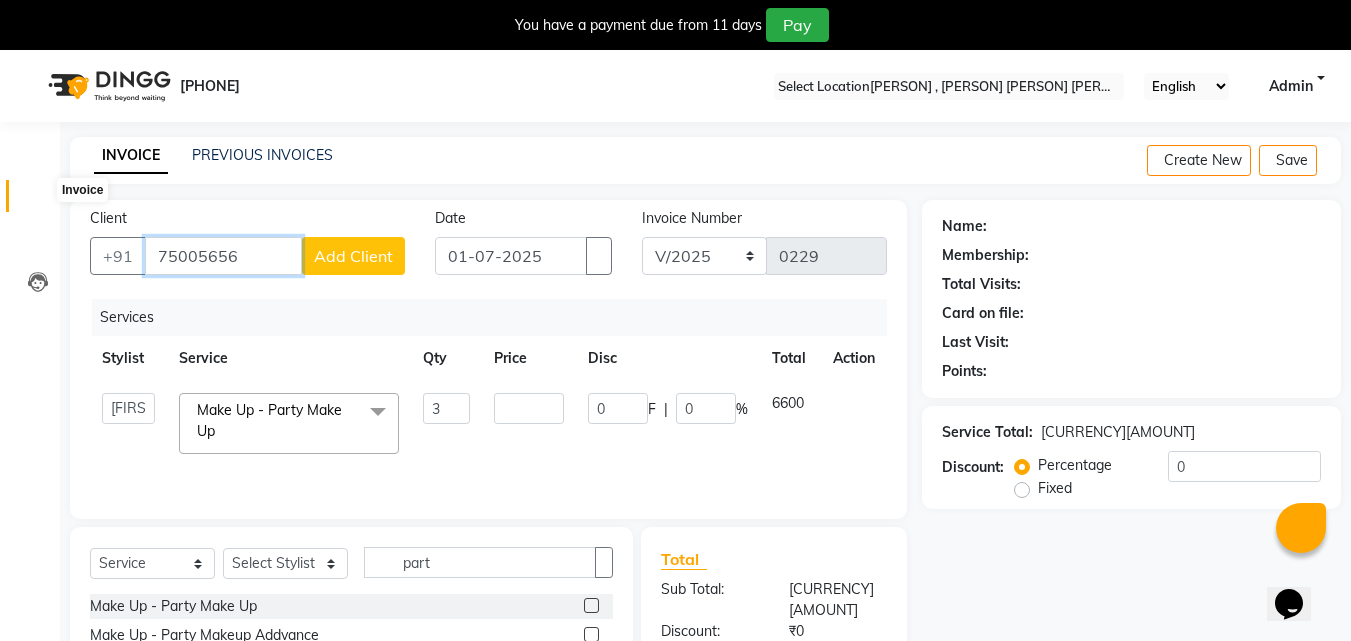 type on "75005656" 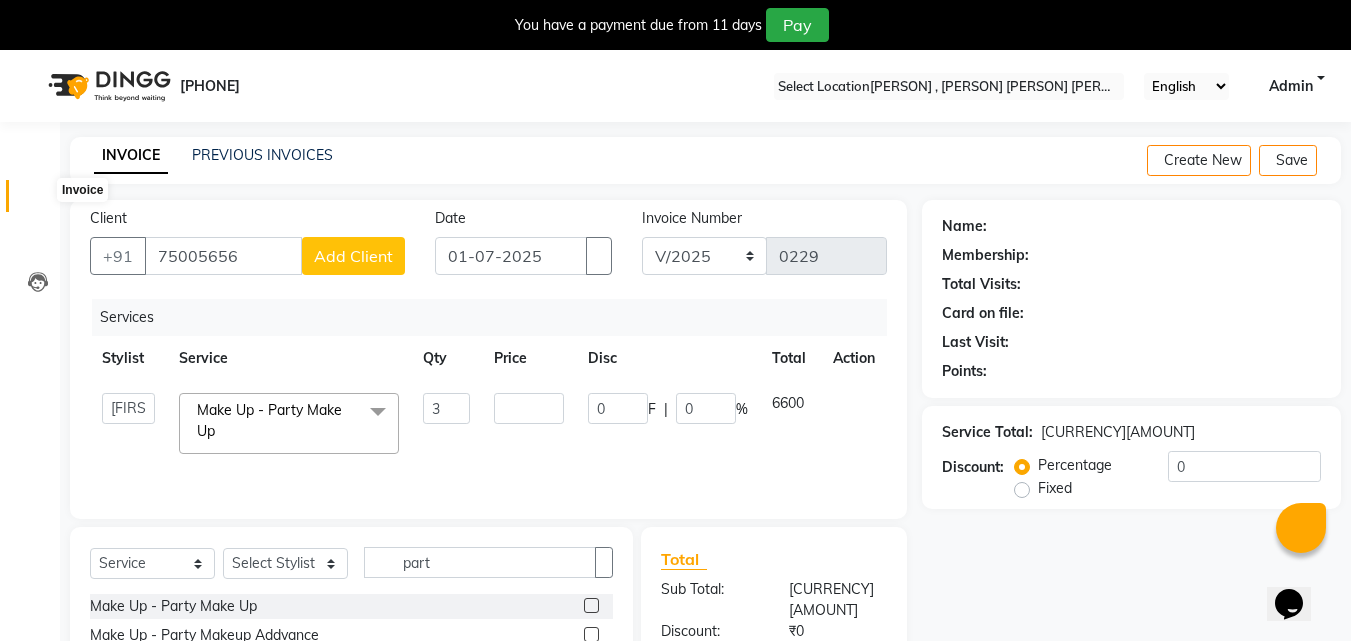 click at bounding box center [38, 201] 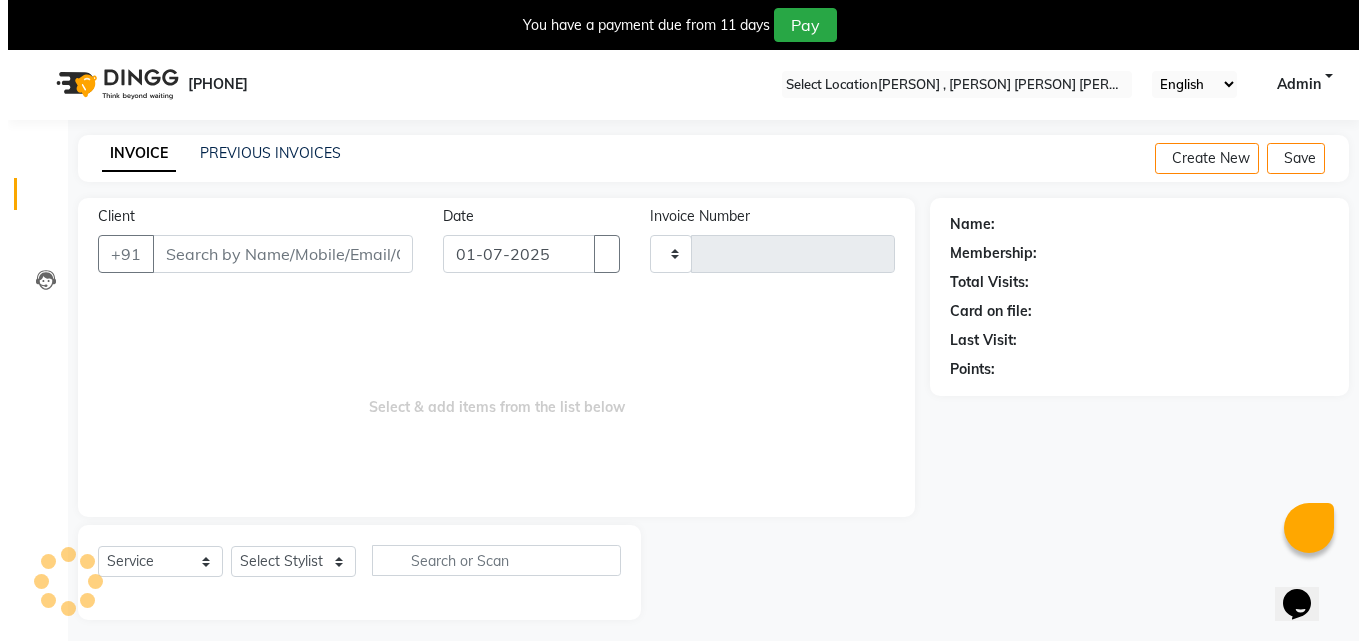 scroll, scrollTop: 50, scrollLeft: 0, axis: vertical 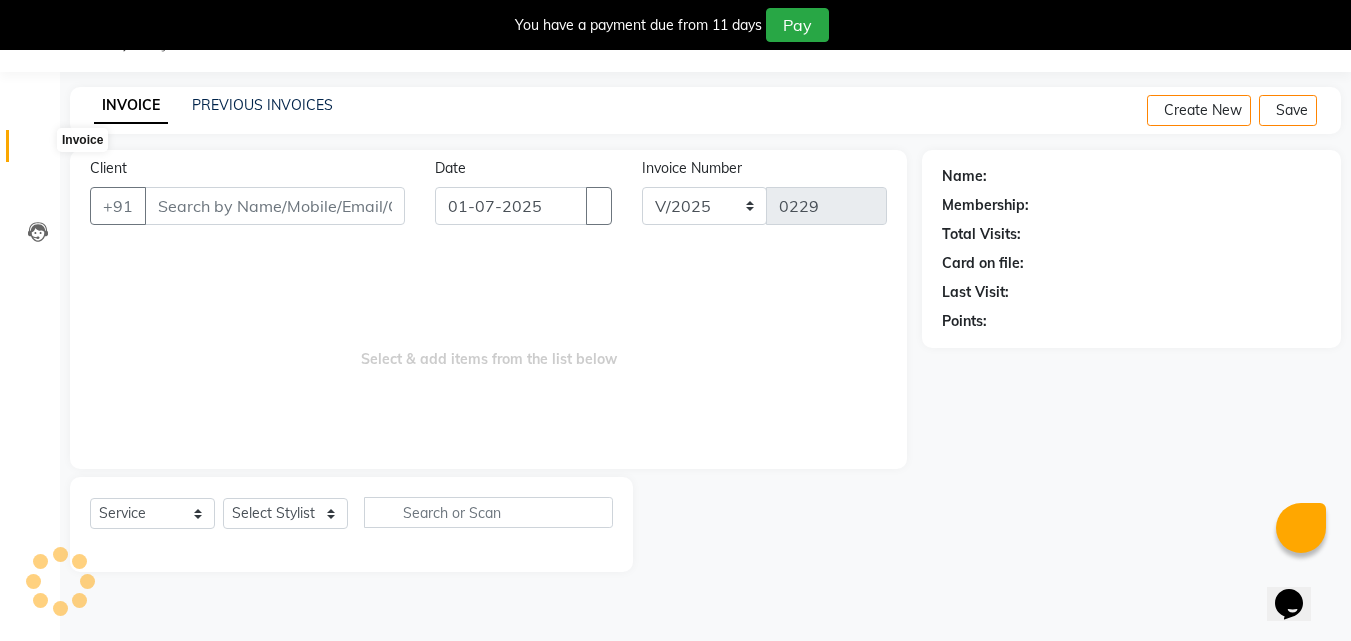click at bounding box center (38, 151) 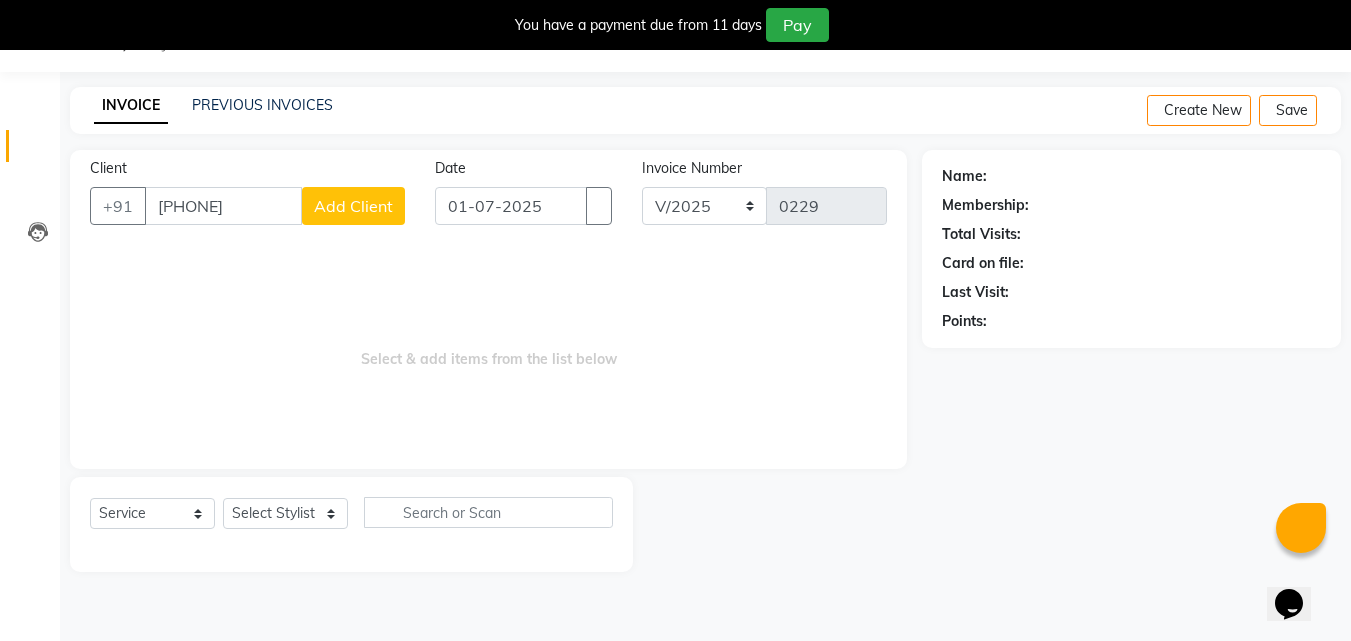 type on "[PHONE]" 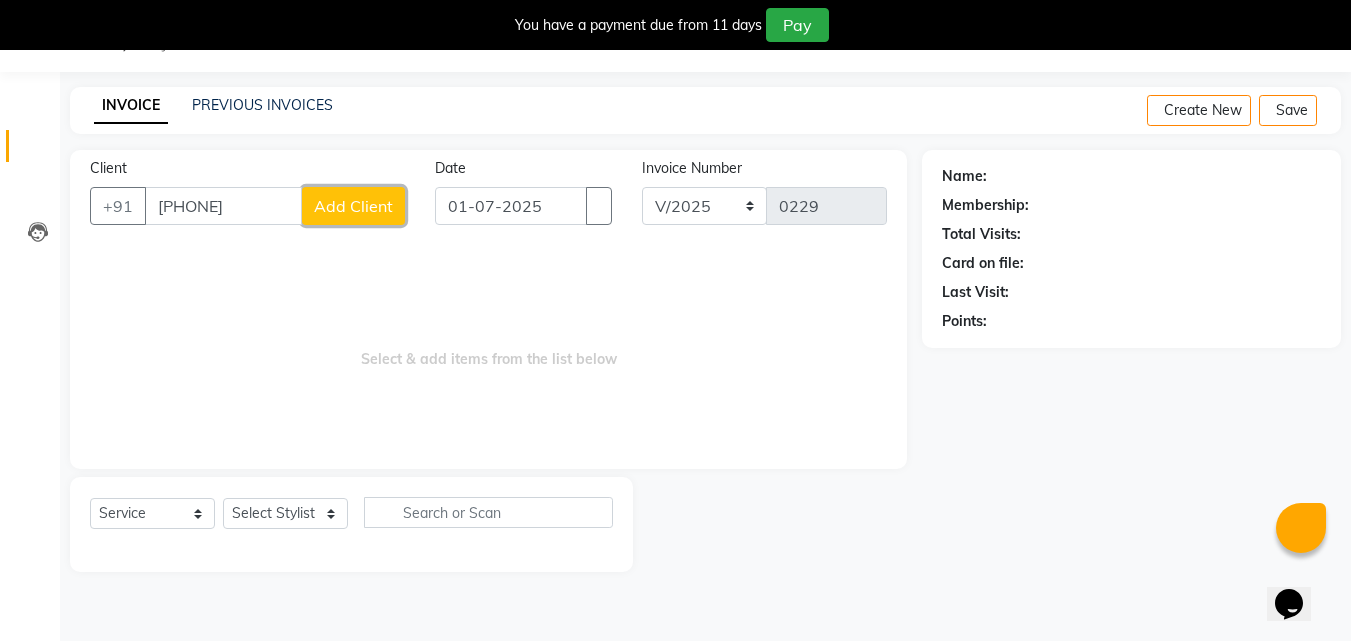 click on "Add Client" at bounding box center (353, 206) 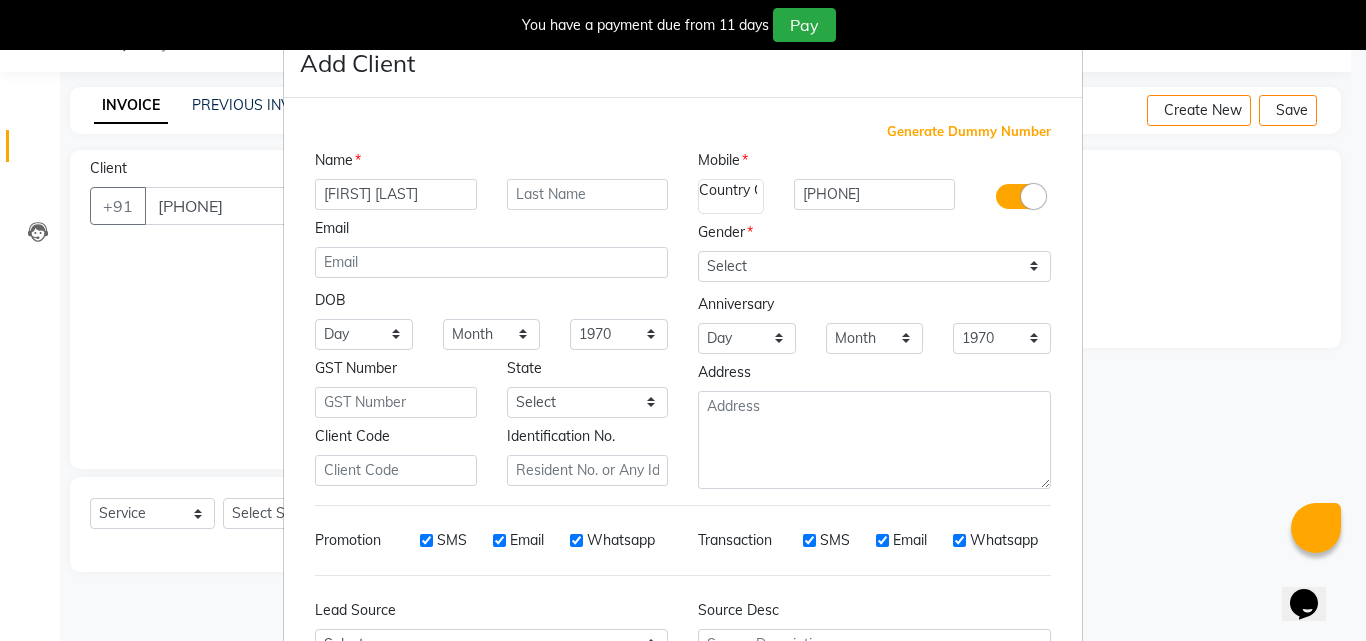 type on "[FIRST] [LAST]" 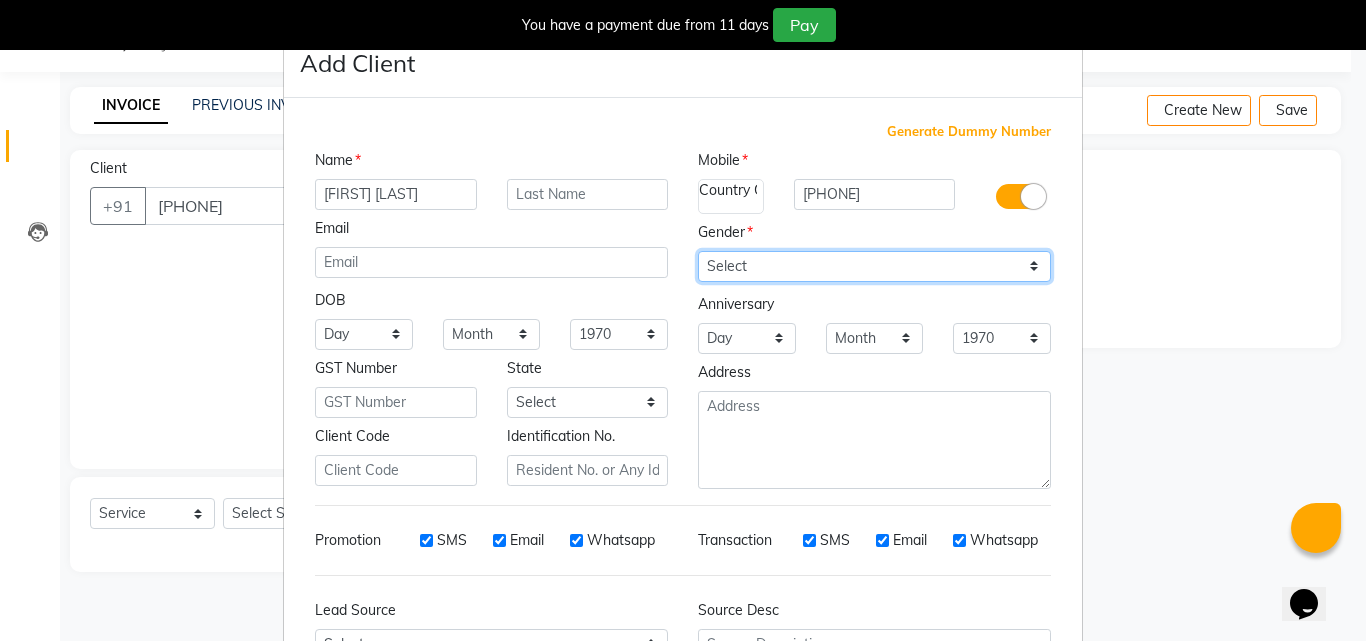 click on "Select Male Female Other Prefer Not To Say" at bounding box center [874, 266] 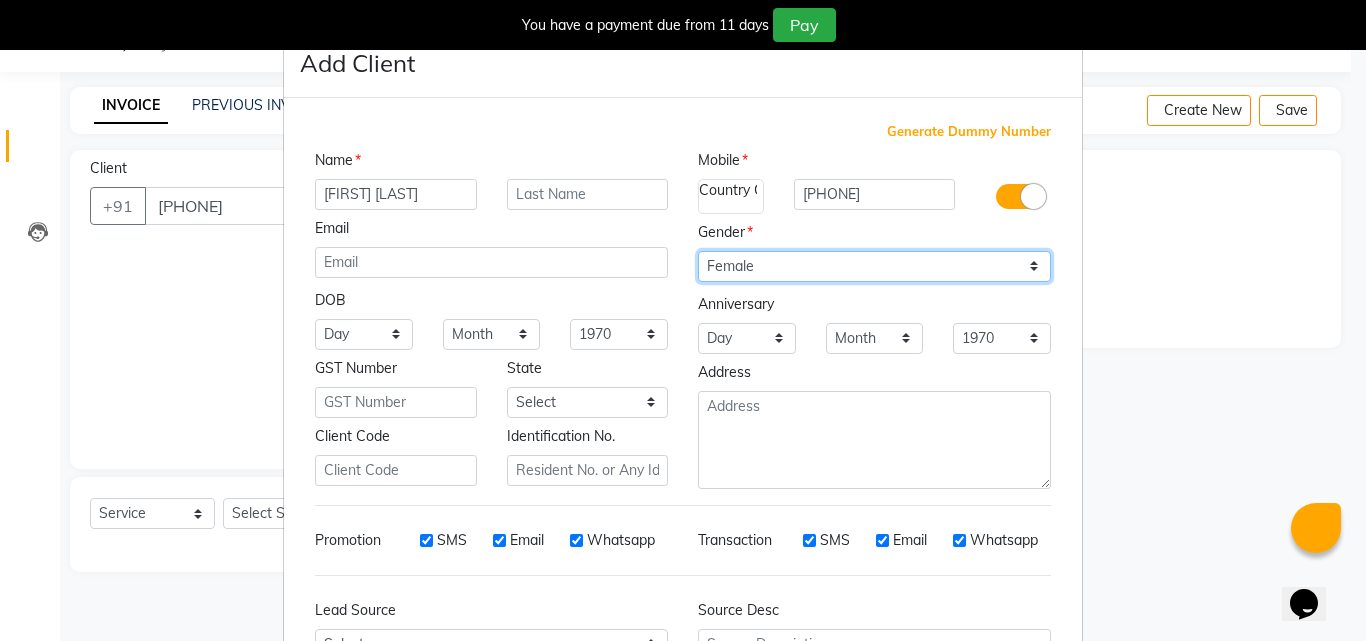 click on "Select Male Female Other Prefer Not To Say" at bounding box center [874, 266] 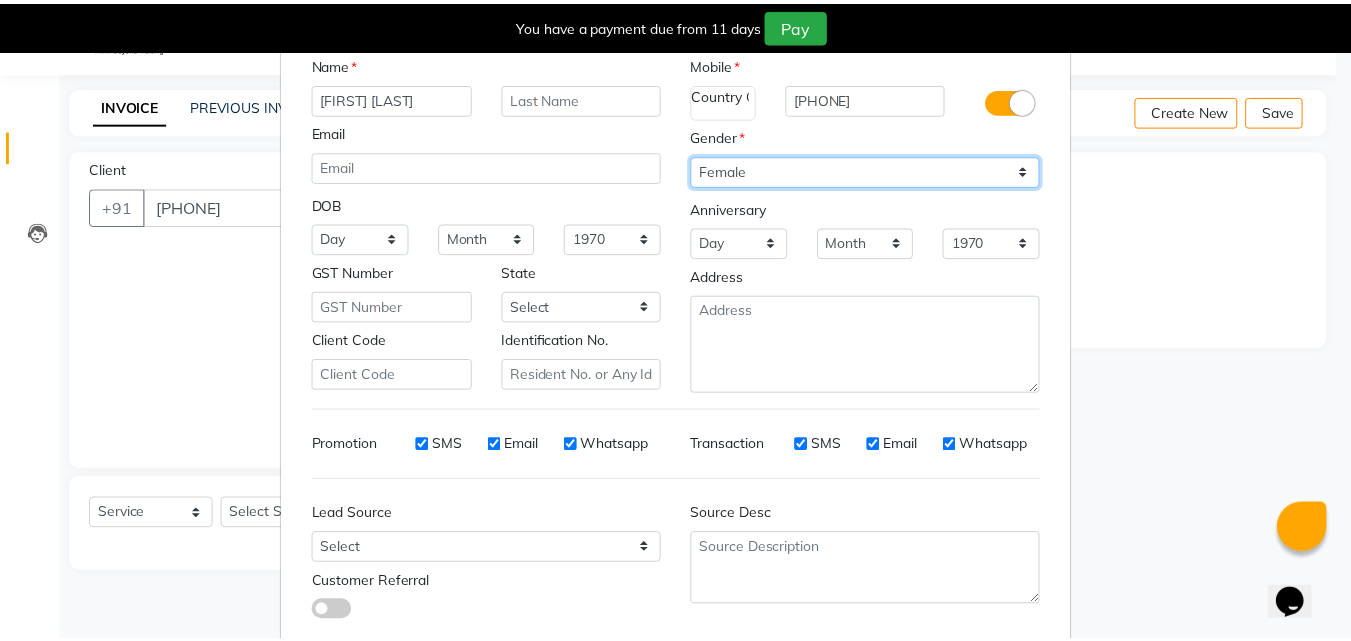 scroll, scrollTop: 208, scrollLeft: 0, axis: vertical 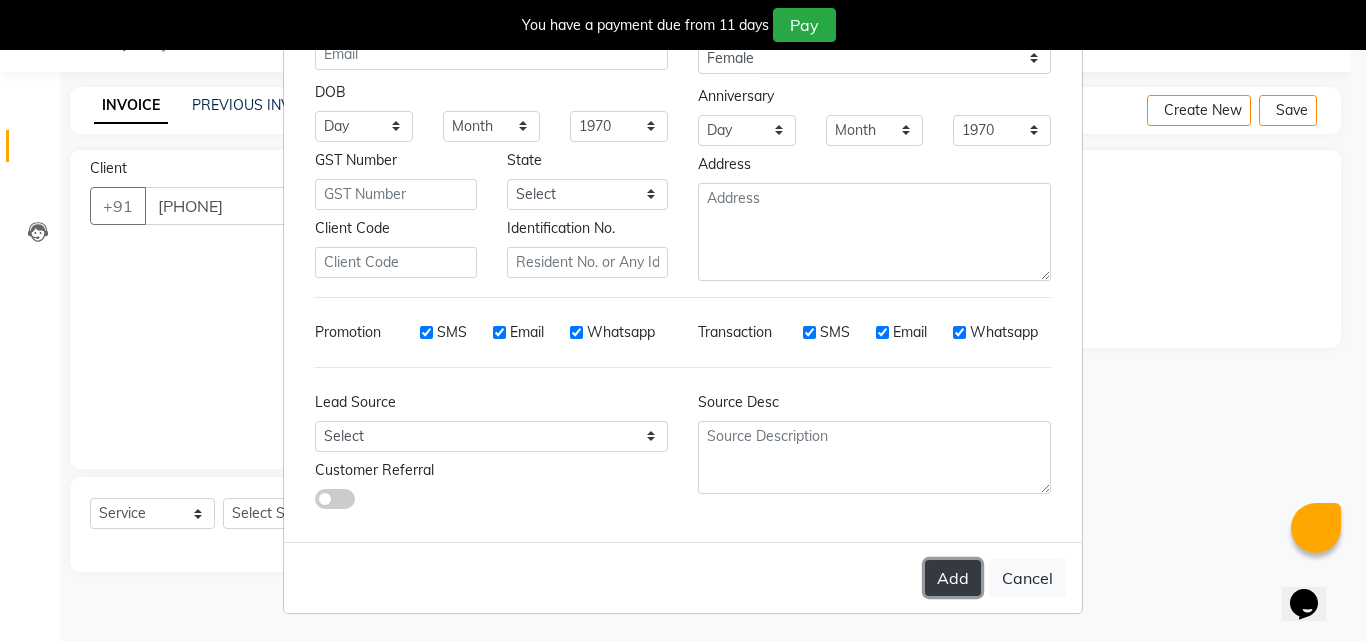 click on "Add" at bounding box center [953, 578] 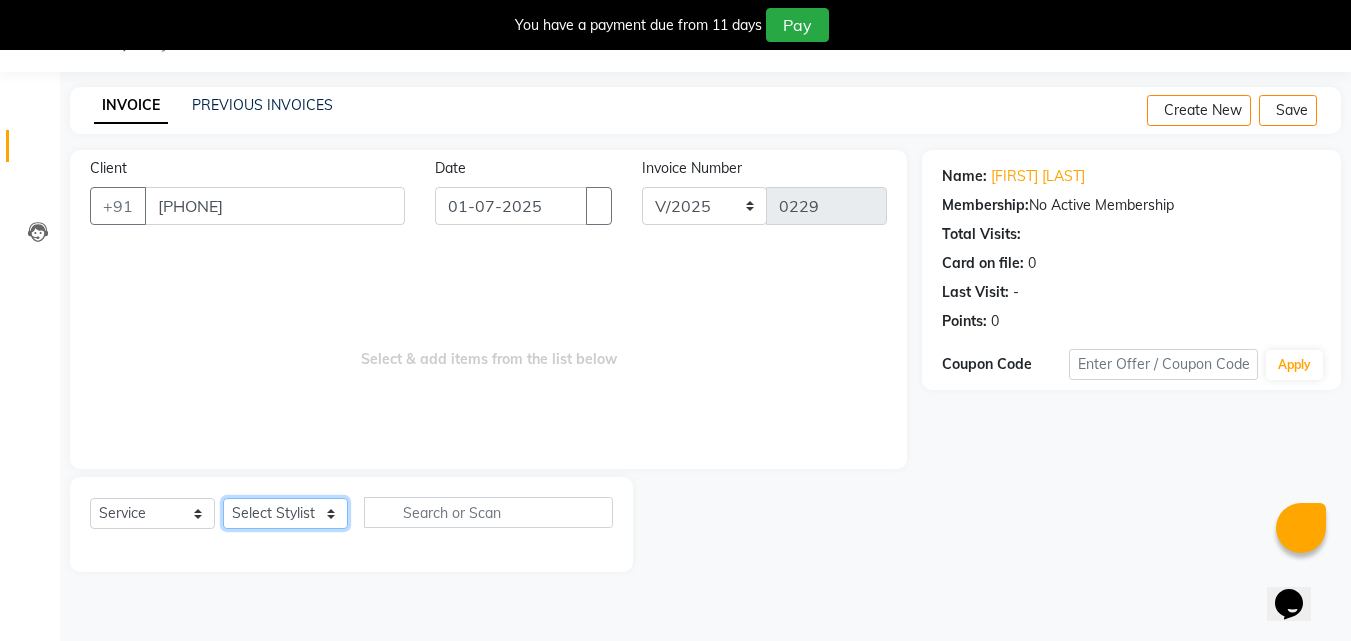 click on "Select Stylist [FIRST] [FIRST] [FIRST] [FIRST] [FIRST] [FIRST] [FIRST] [FIRST] [FIRST] [FIRST]" at bounding box center (285, 513) 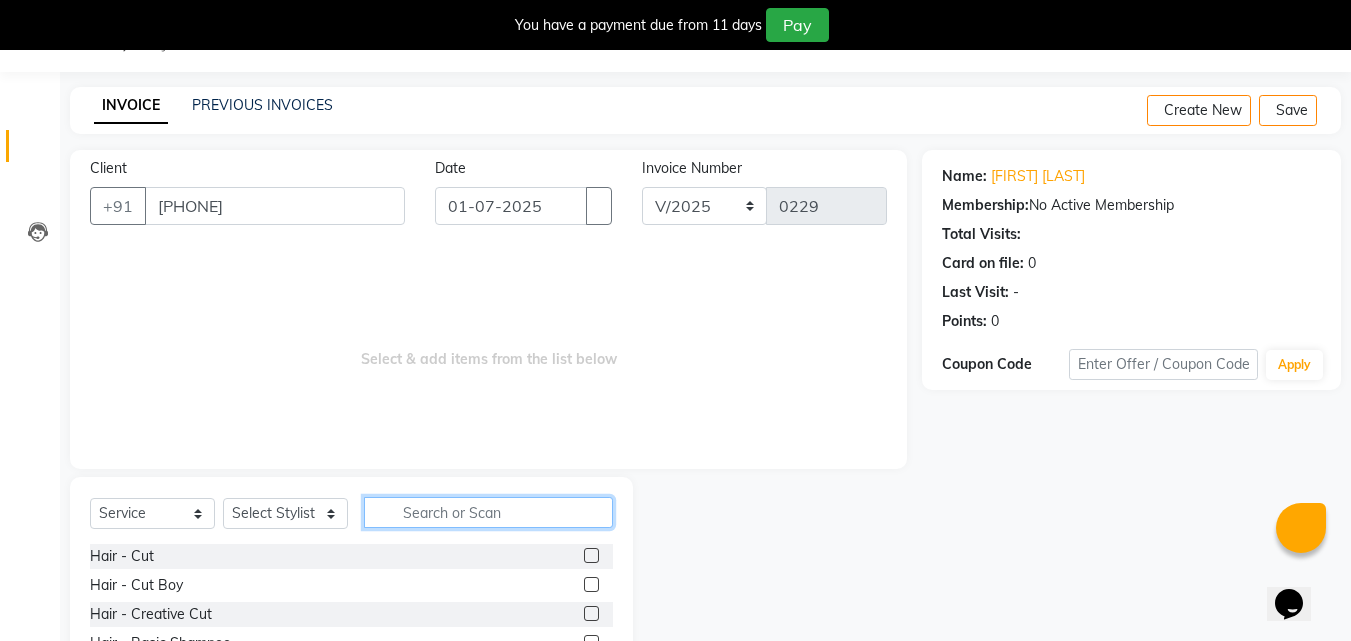 click at bounding box center [488, 512] 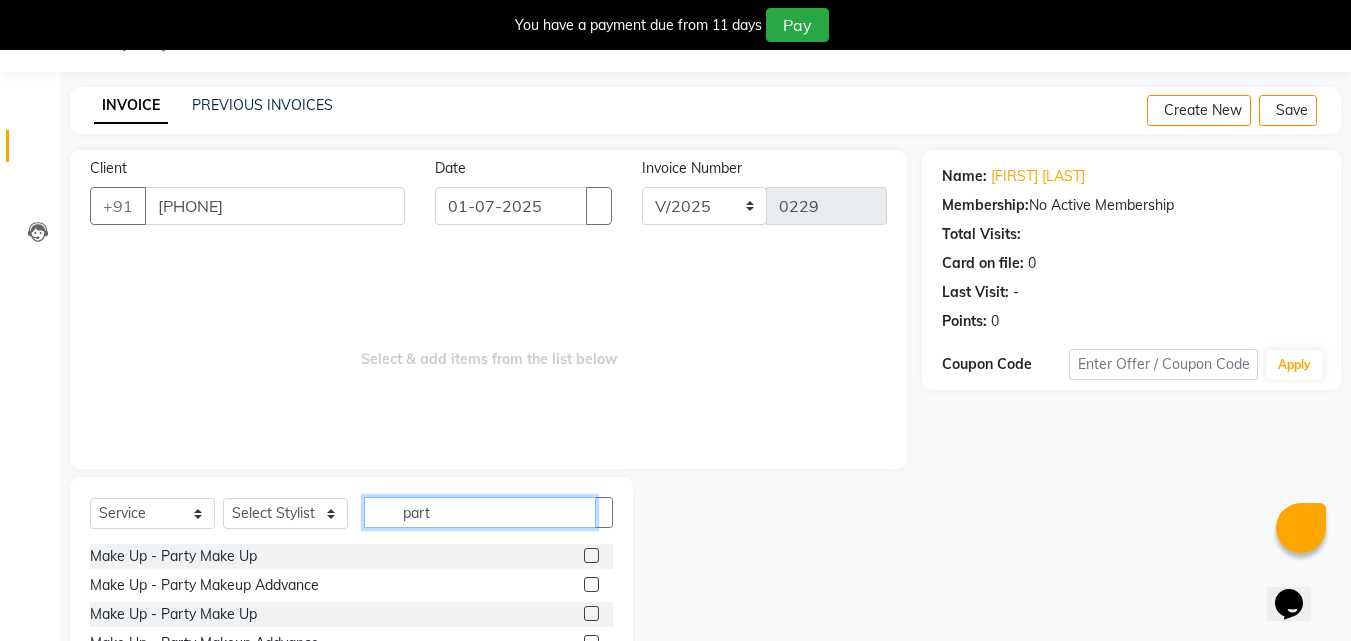 type on "part" 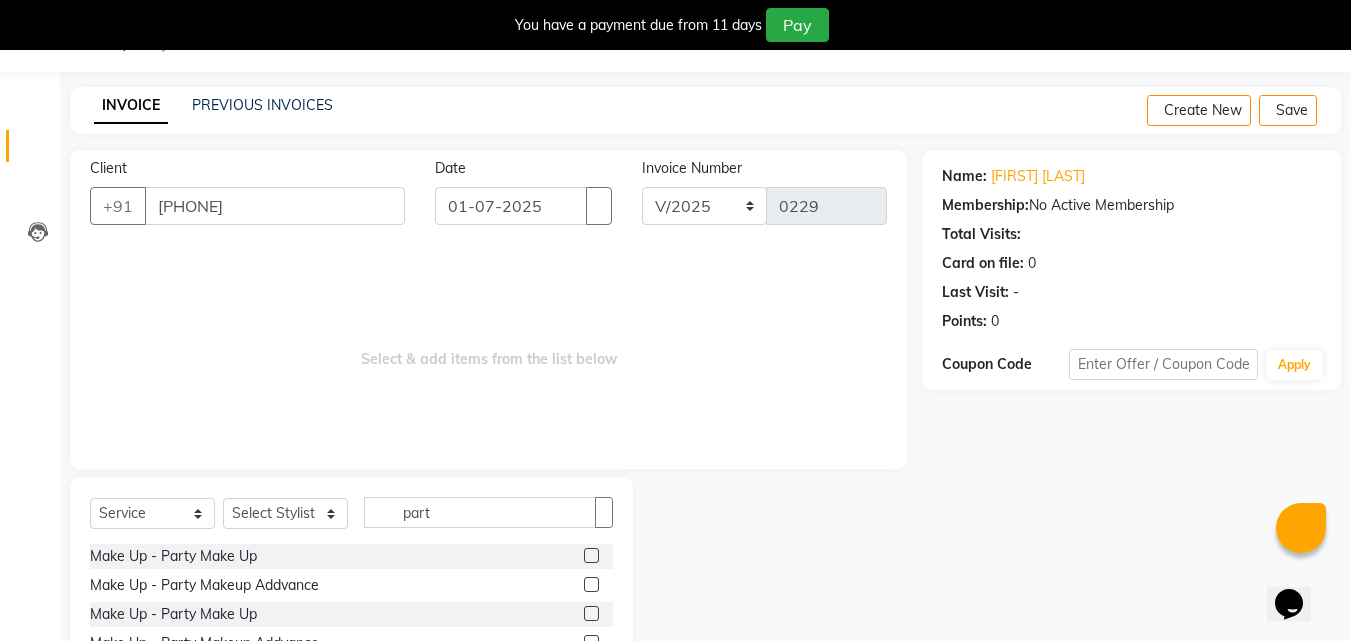 click at bounding box center [591, 555] 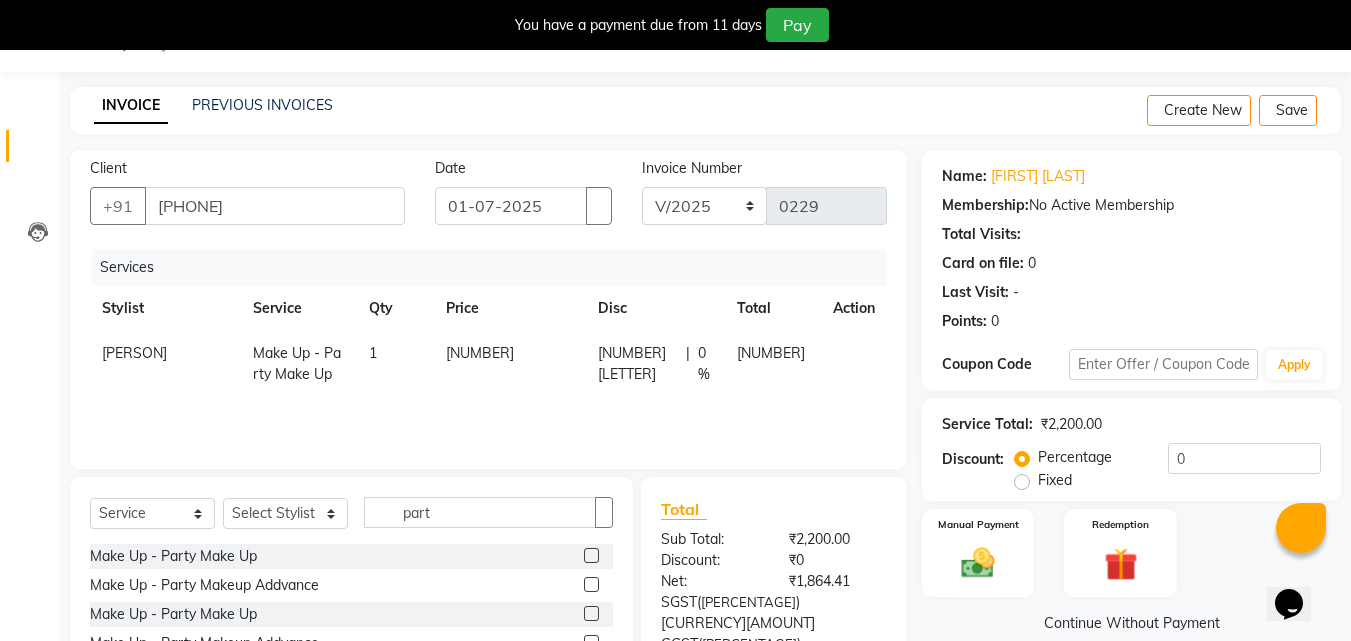click on "1" at bounding box center (134, 353) 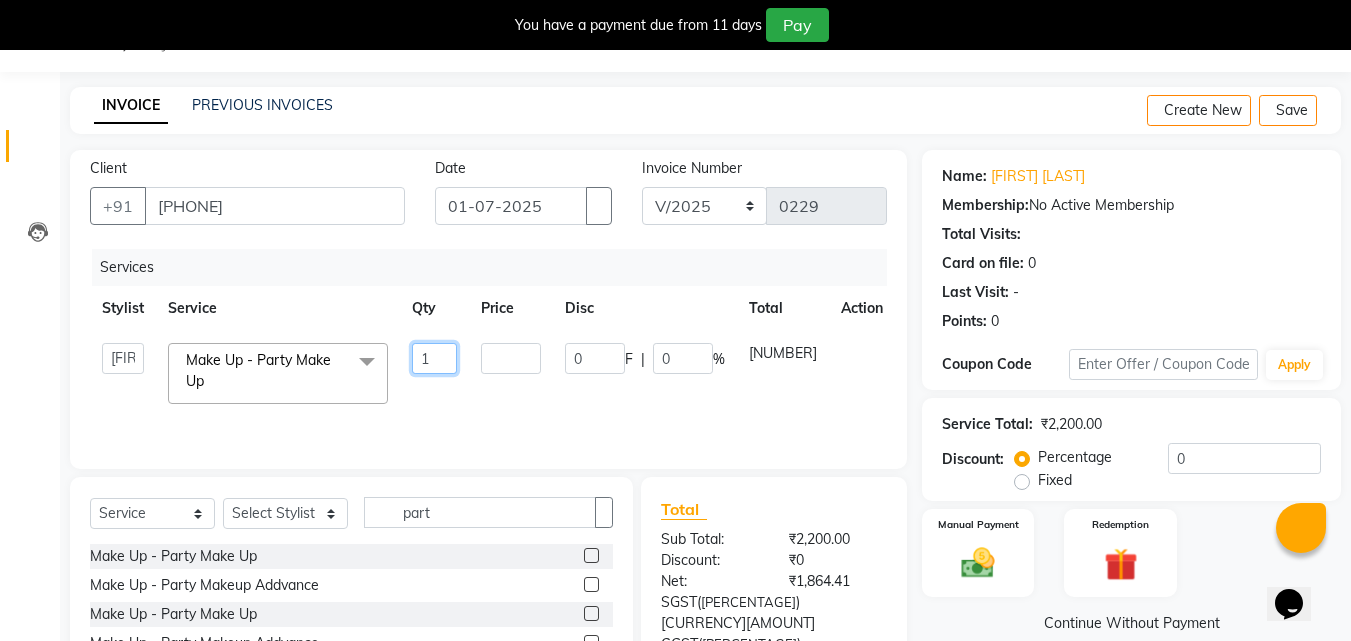 click on "1" at bounding box center (434, 358) 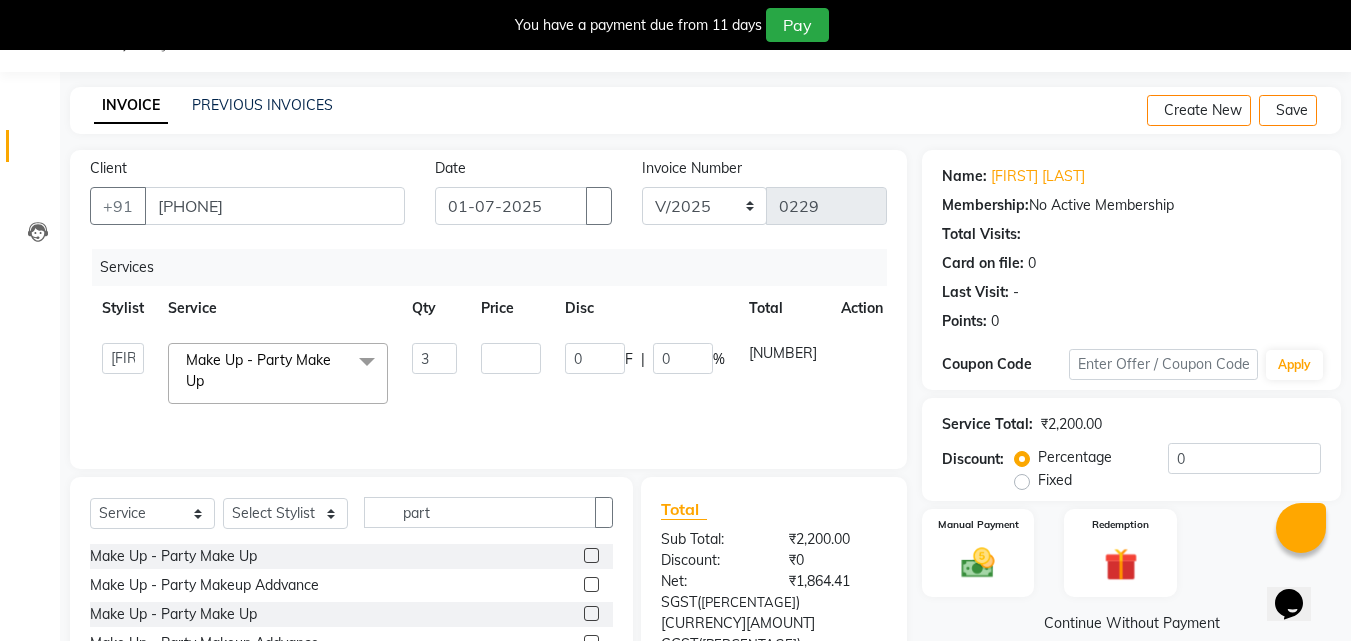 click on "3" at bounding box center [434, 373] 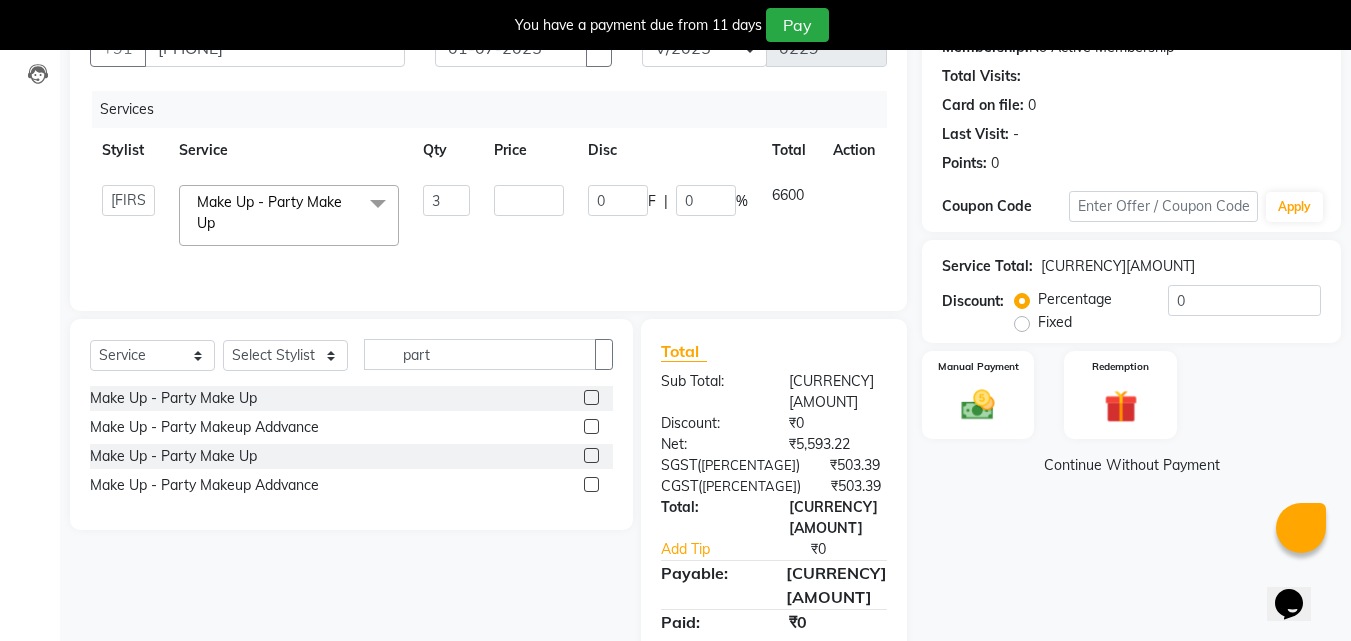 scroll, scrollTop: 209, scrollLeft: 0, axis: vertical 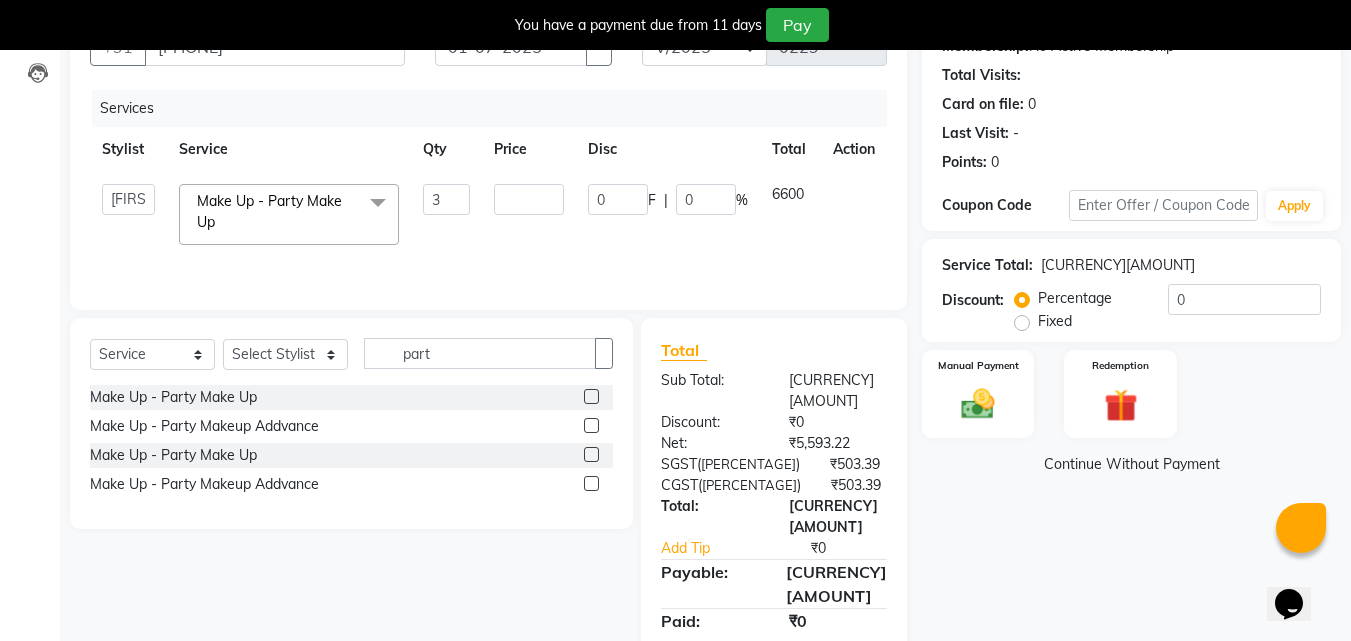 drag, startPoint x: 966, startPoint y: 427, endPoint x: 990, endPoint y: 448, distance: 31.890438 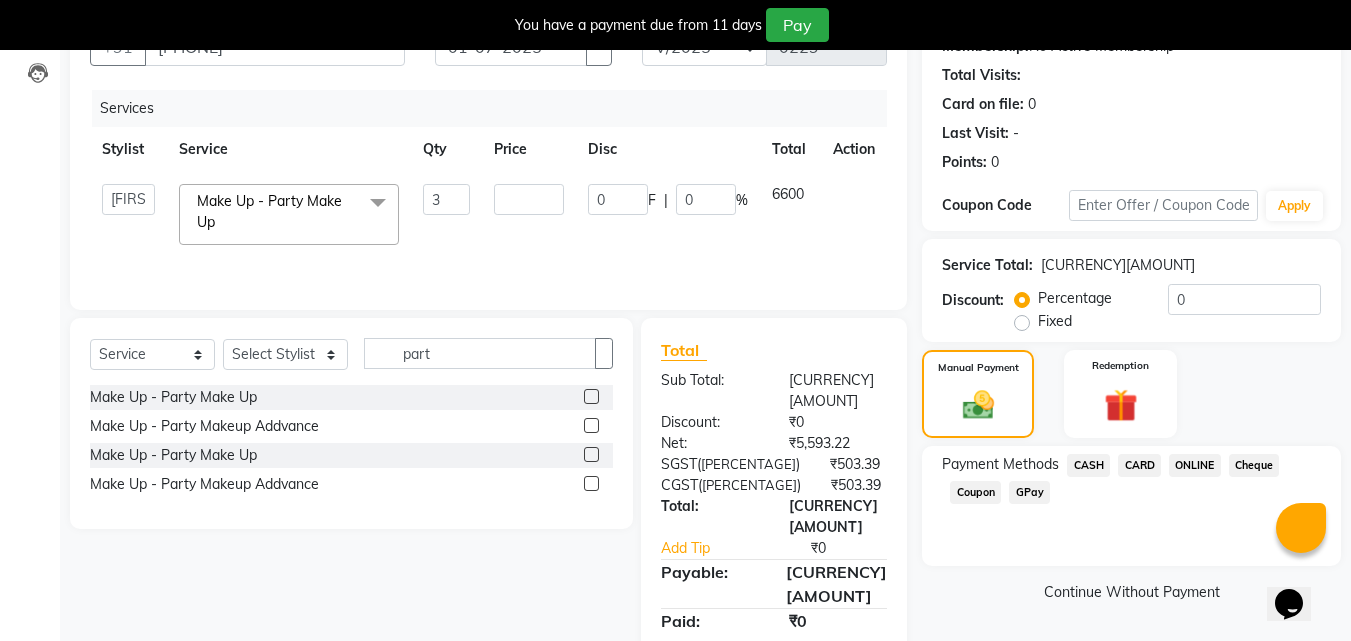 click on "GPay" at bounding box center [1088, 465] 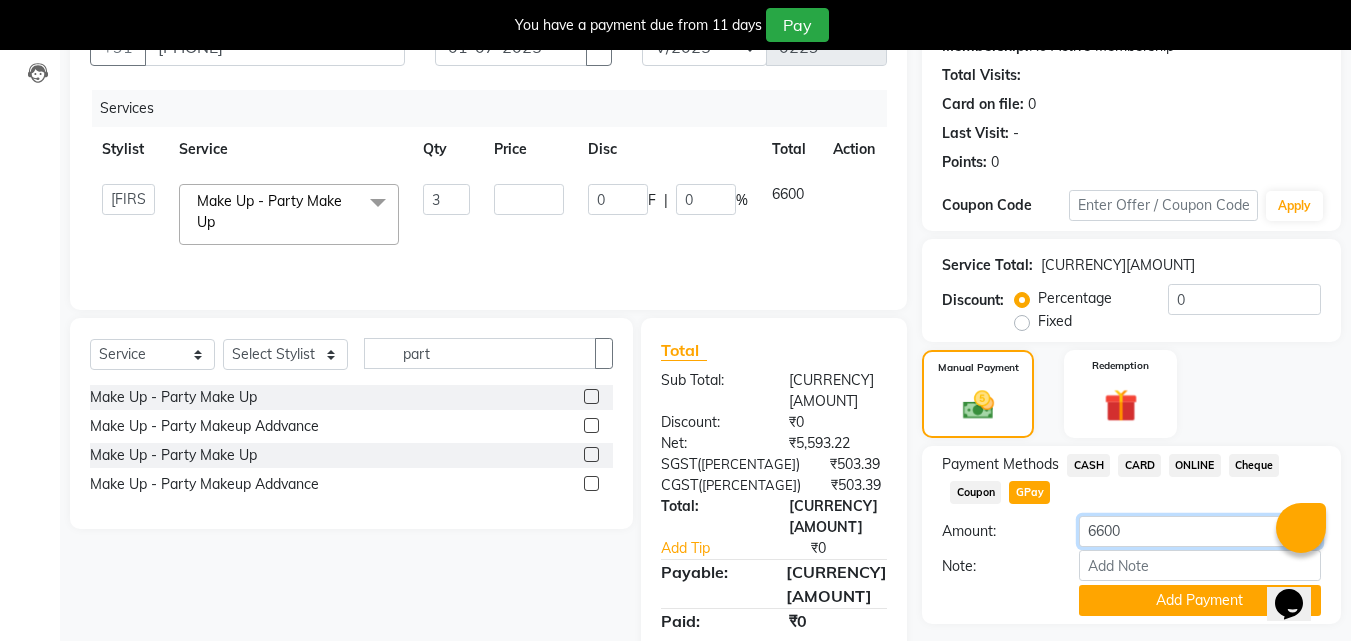 click on "6600" at bounding box center (1200, 531) 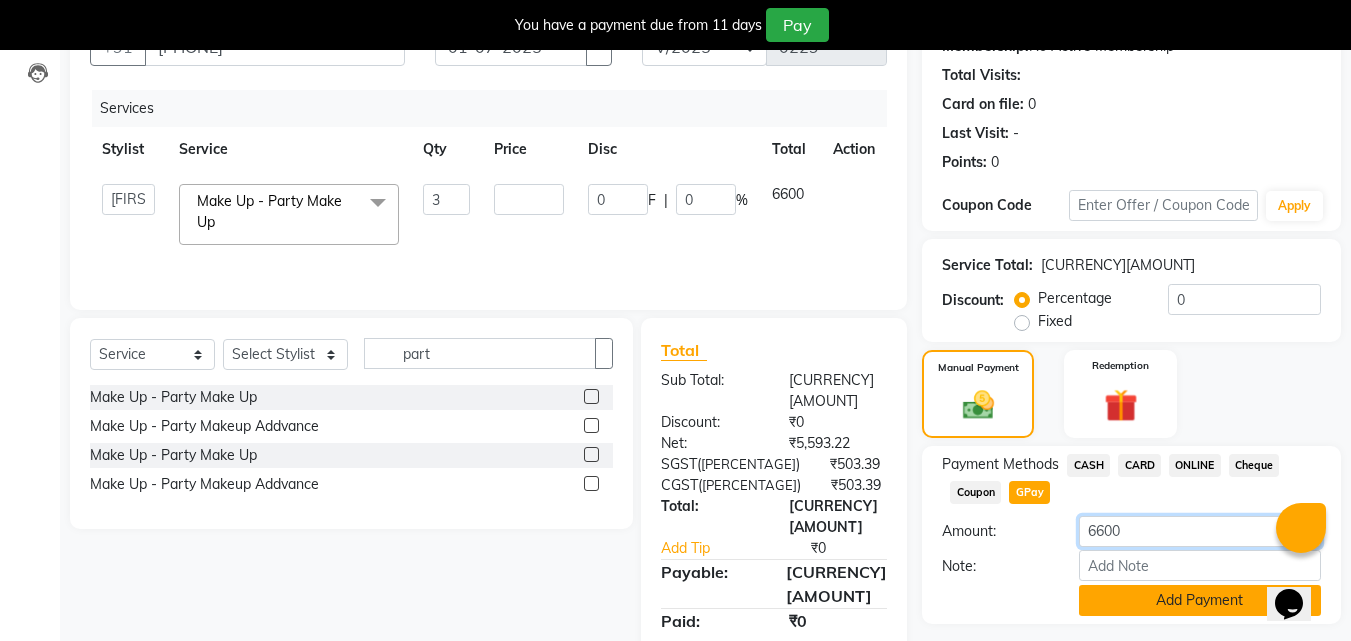type on "[NUMBER]" 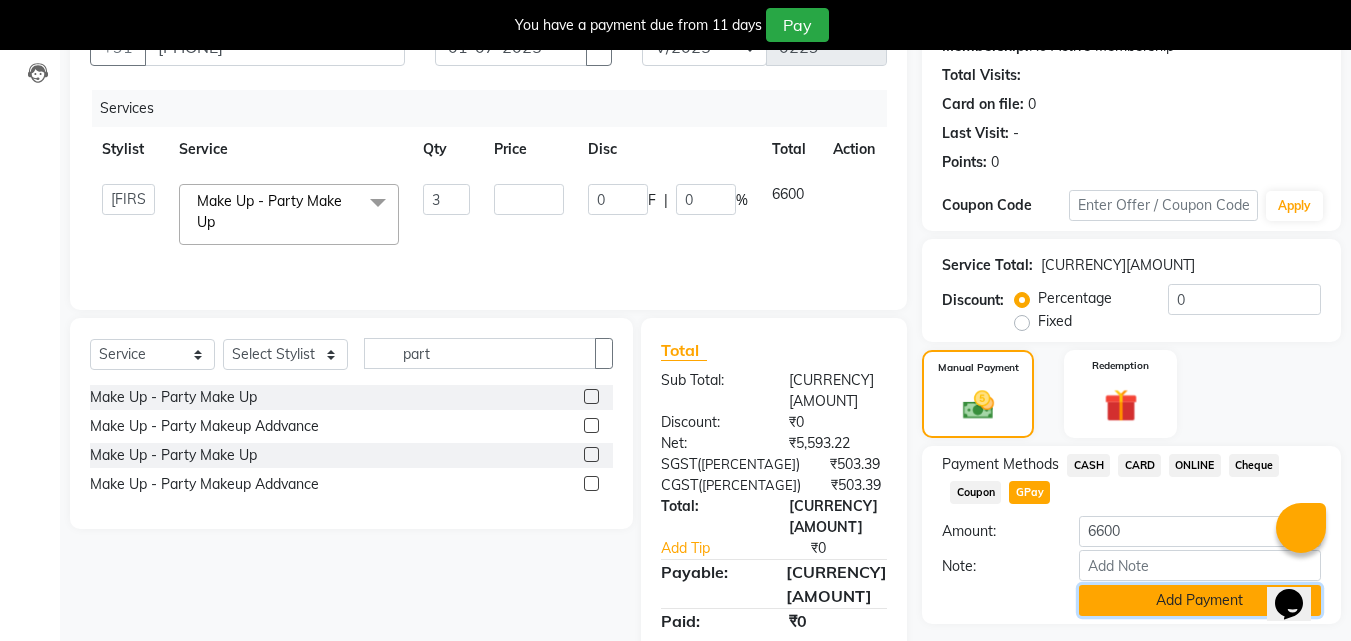 click on "Add Payment" at bounding box center (1200, 600) 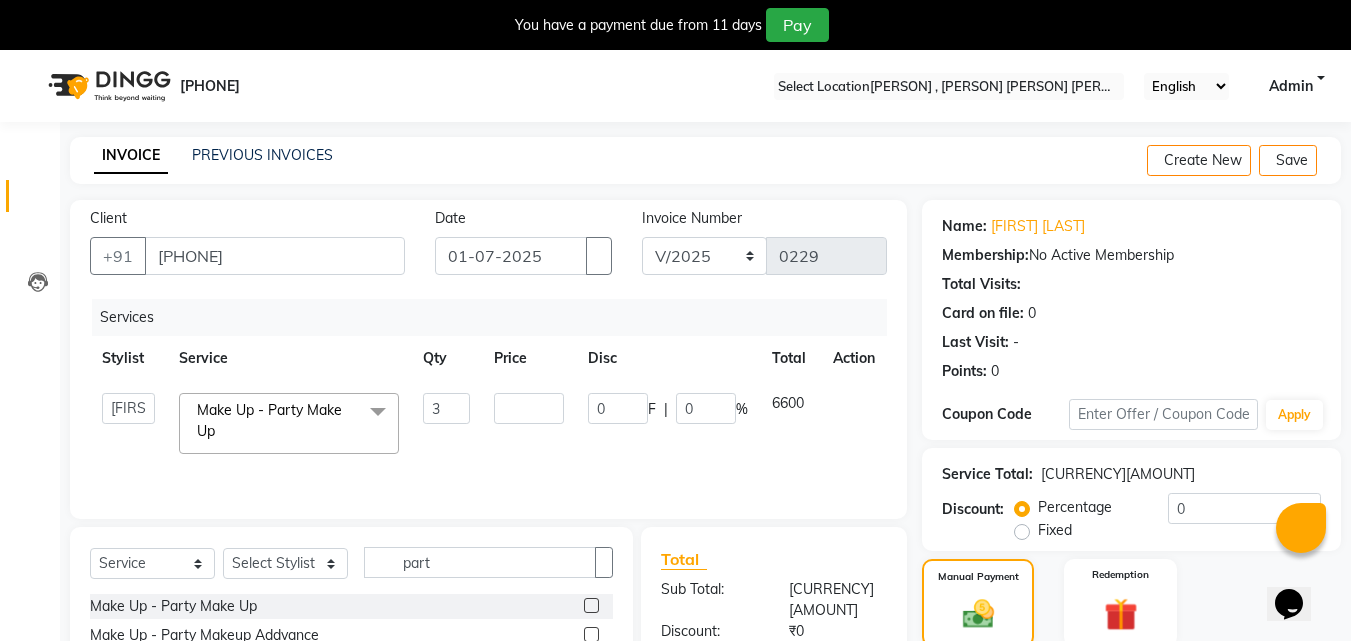 scroll, scrollTop: 325, scrollLeft: 0, axis: vertical 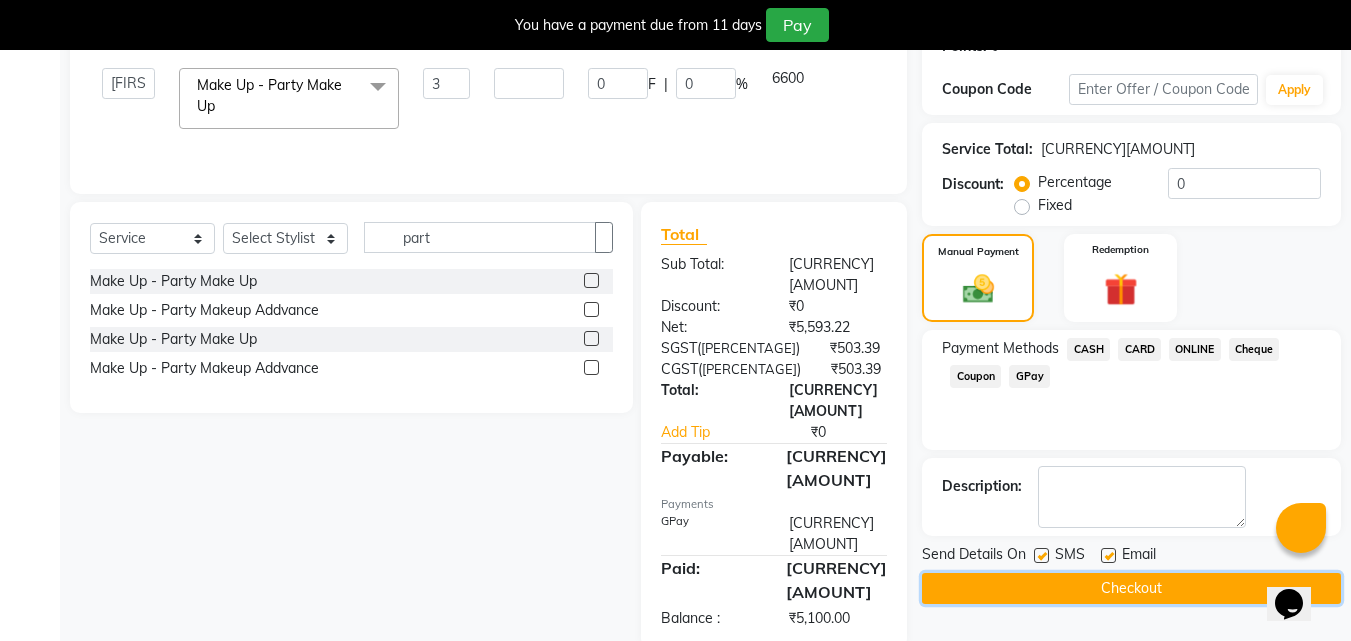 click on "Checkout" at bounding box center [1131, 588] 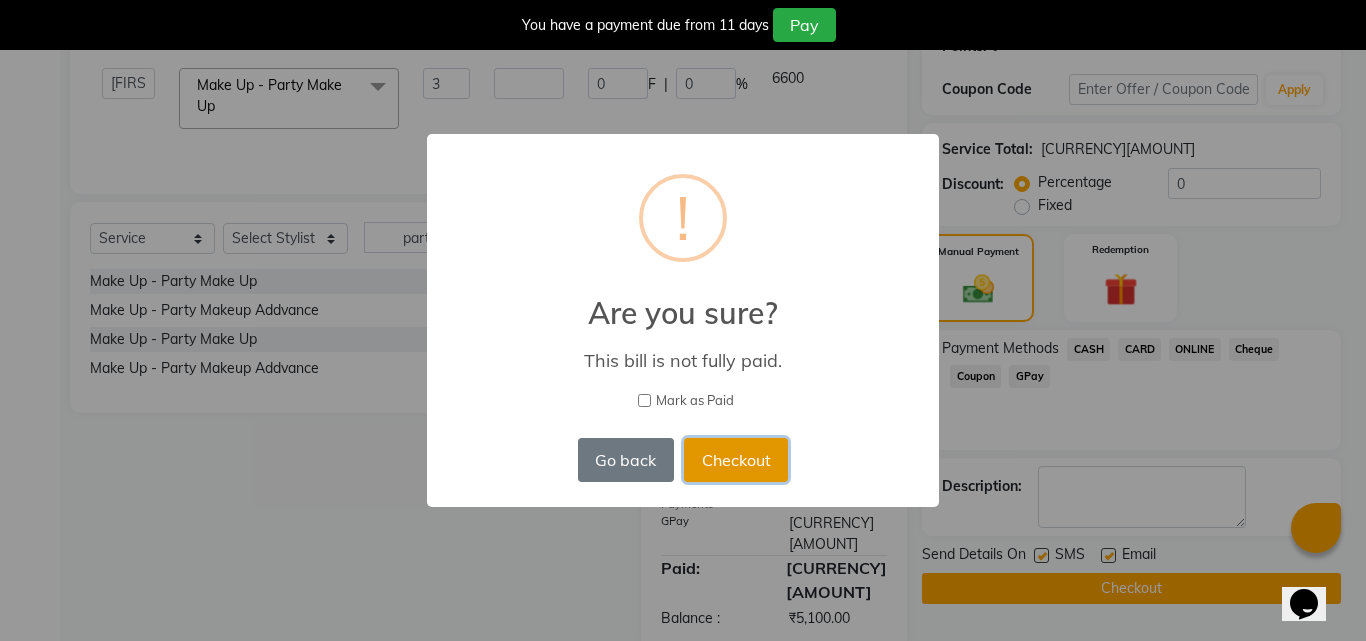 click on "Checkout" at bounding box center [736, 460] 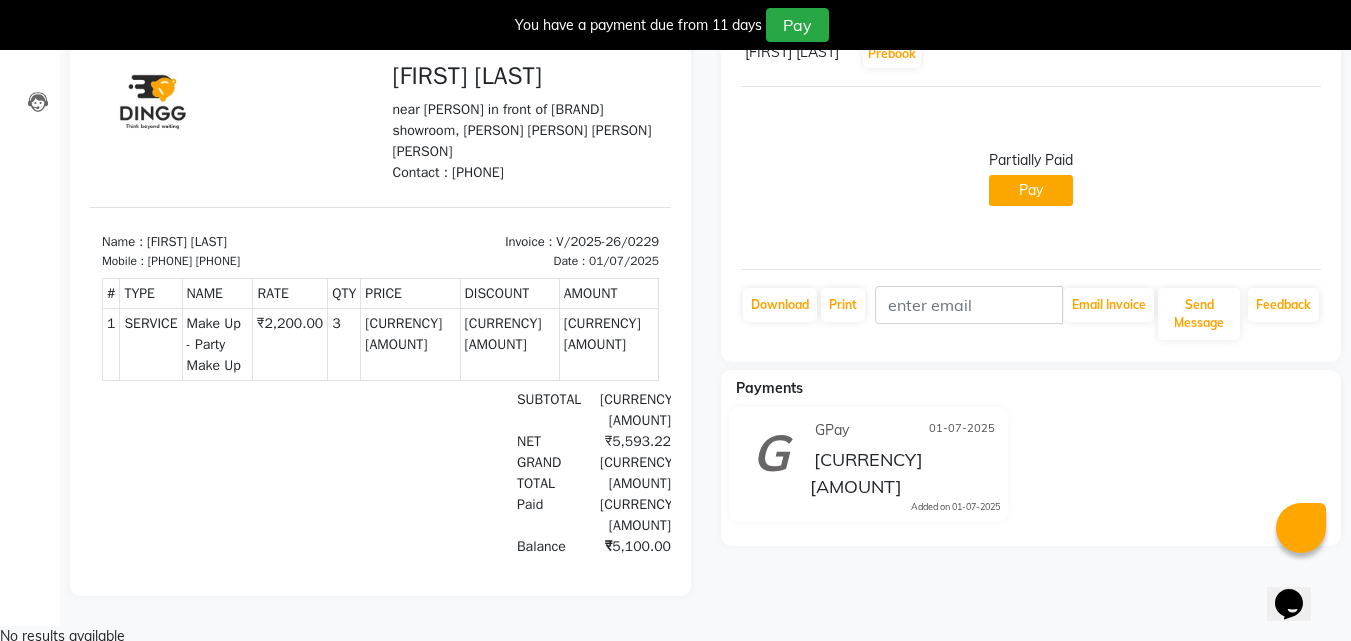 scroll, scrollTop: 0, scrollLeft: 0, axis: both 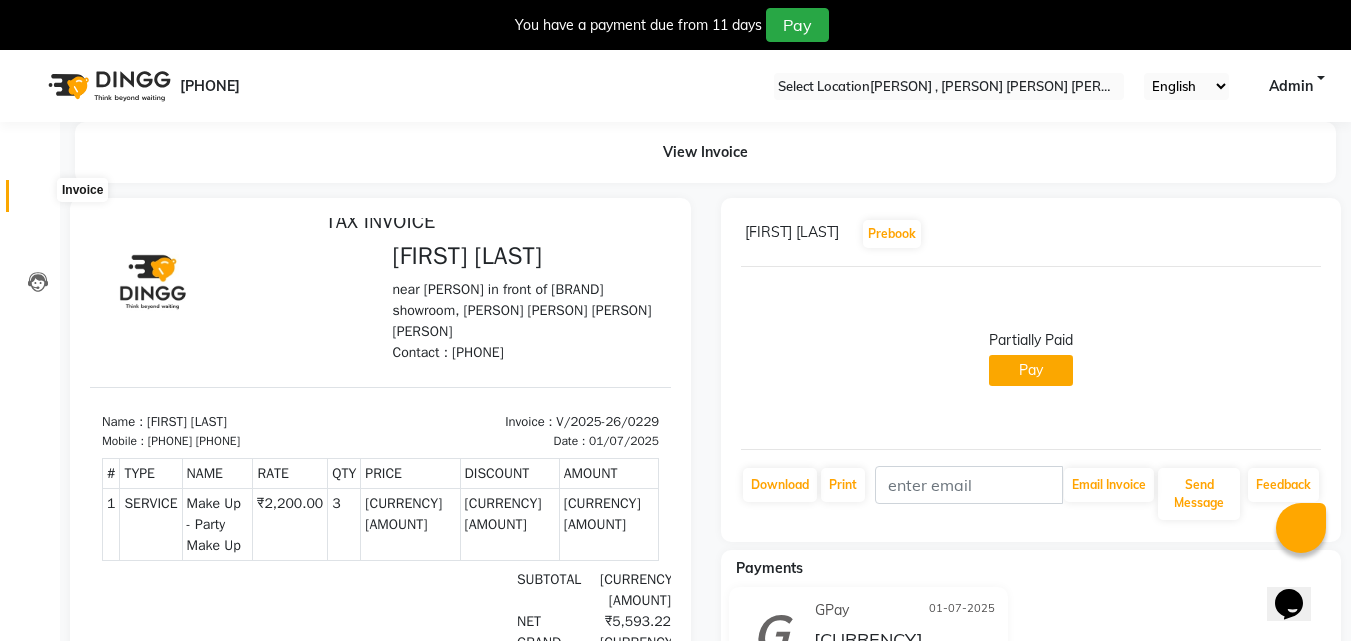 click at bounding box center [38, 201] 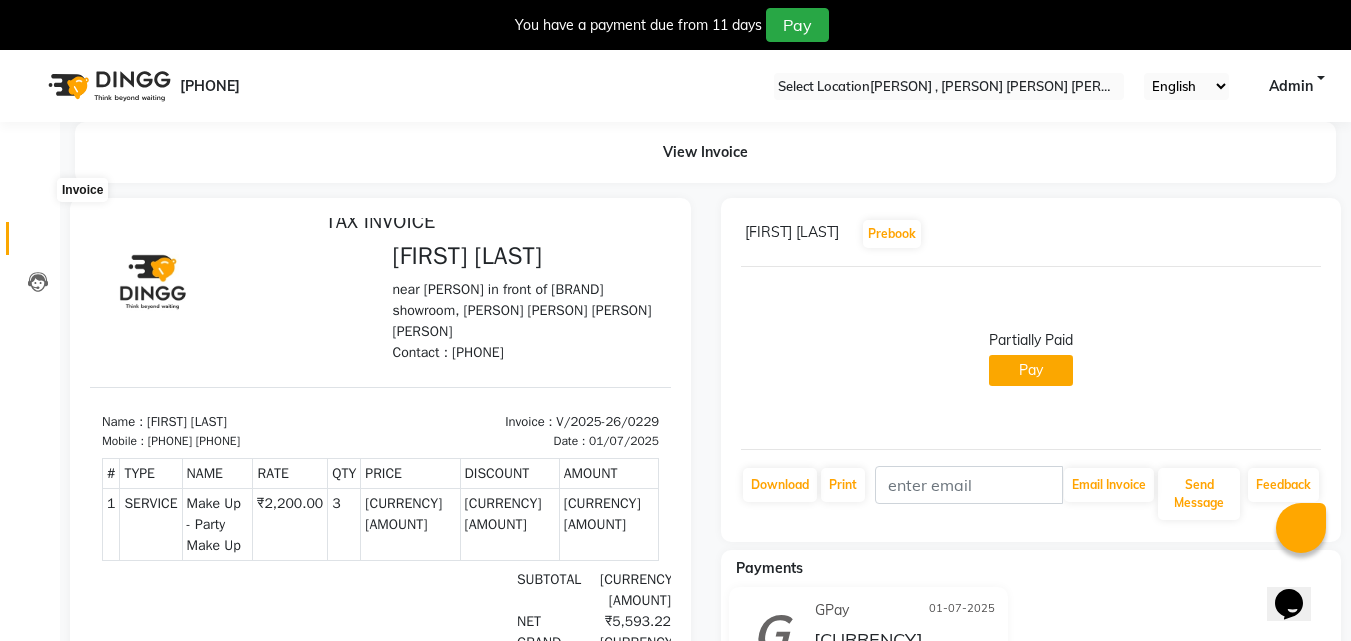 scroll, scrollTop: 50, scrollLeft: 0, axis: vertical 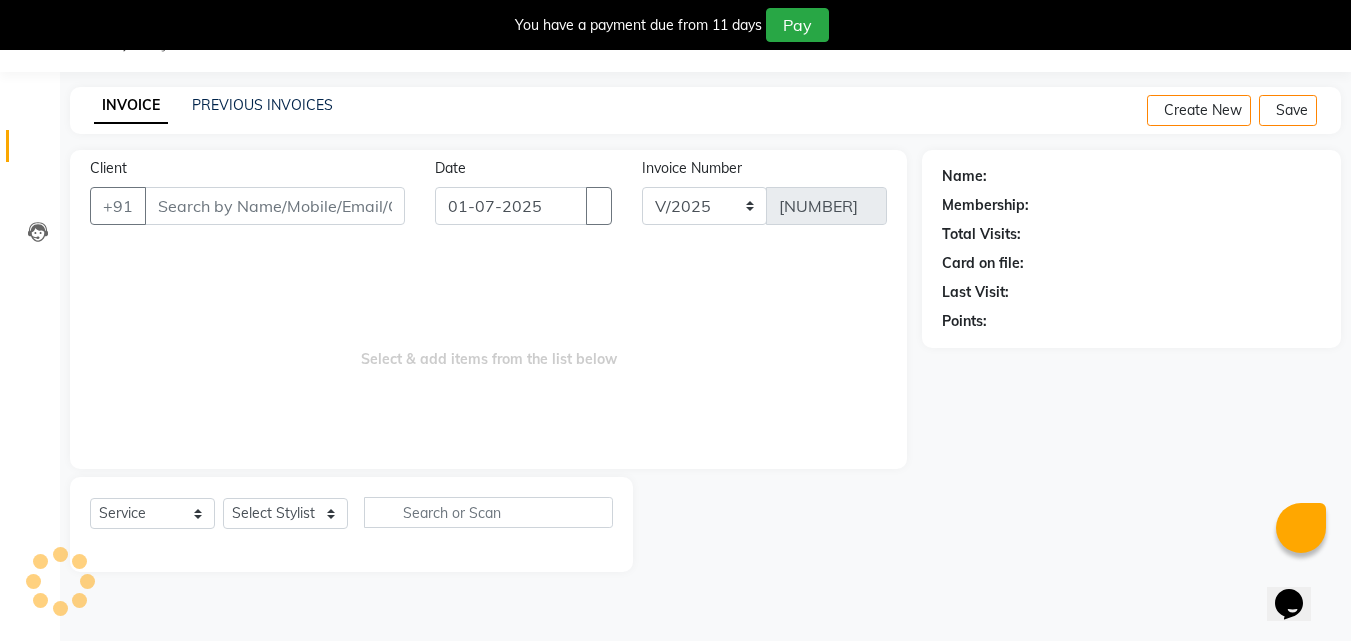 click on "Client" at bounding box center [275, 206] 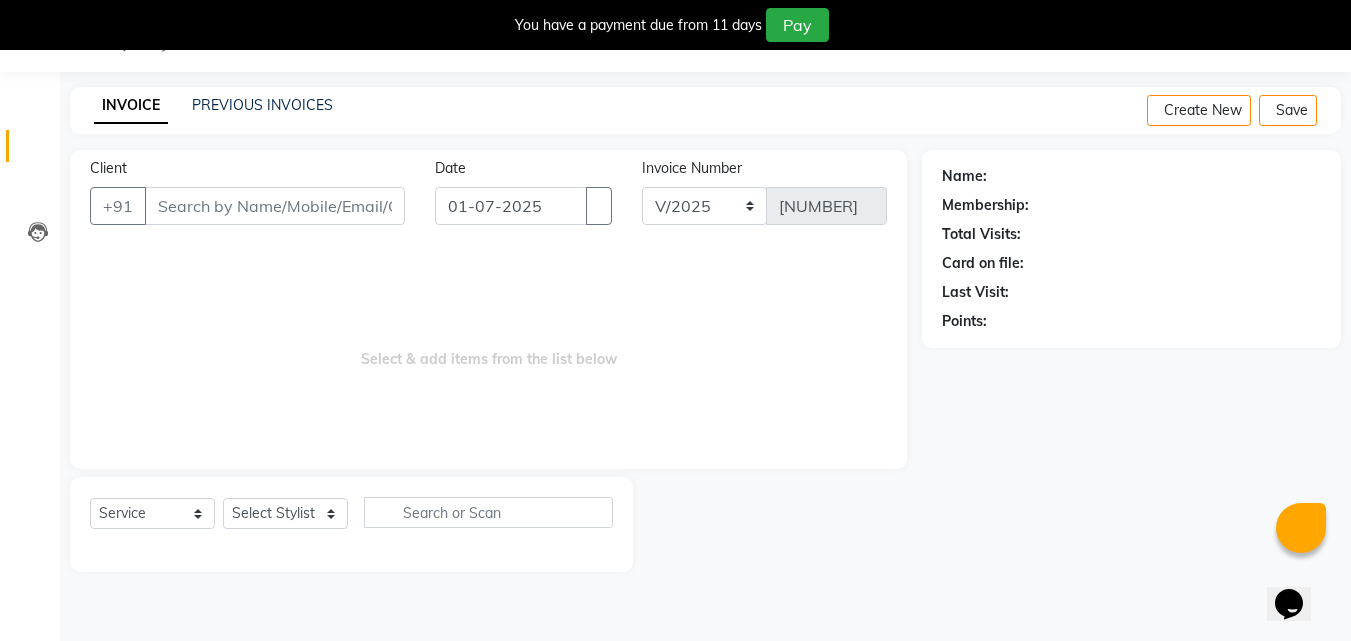 click on "Client" at bounding box center [275, 206] 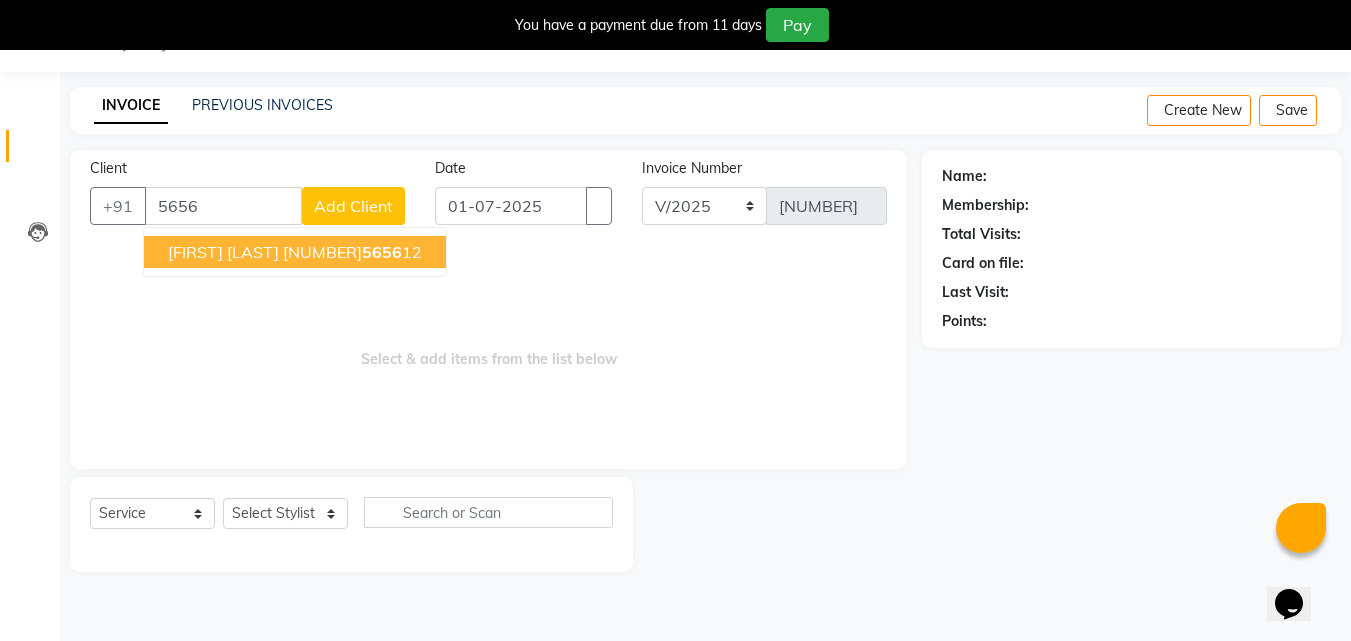click on "[FIRST] [LAST]" at bounding box center [223, 252] 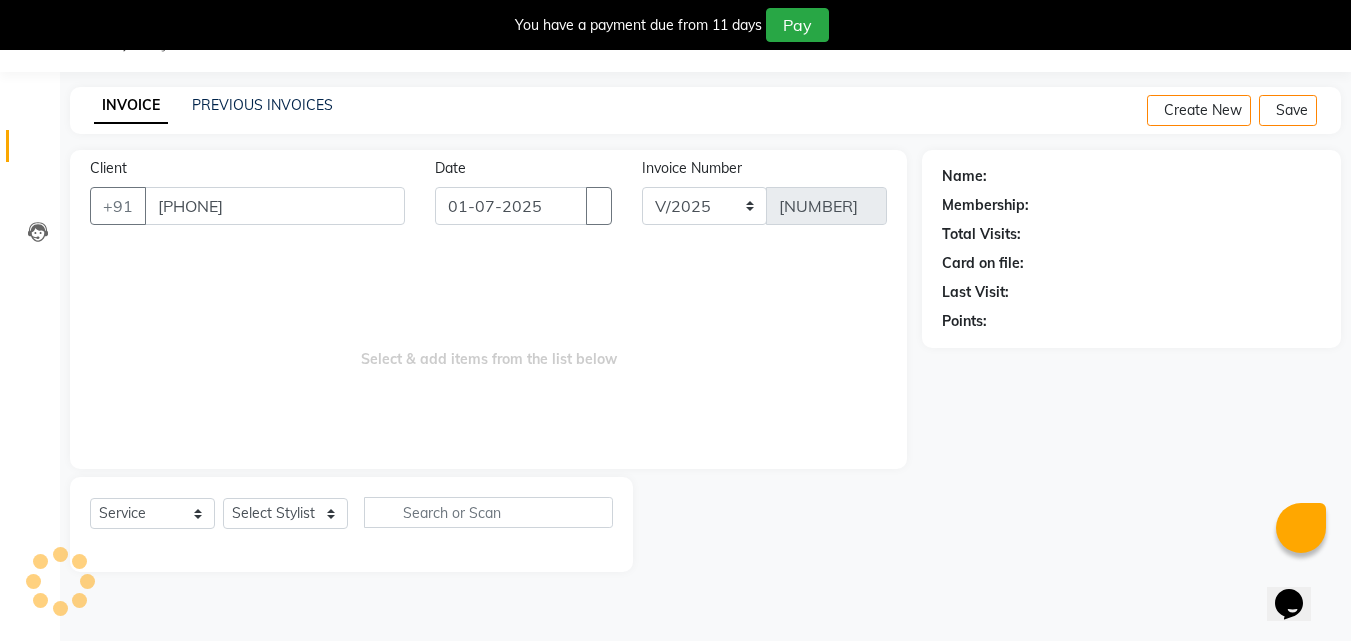 type on "[PHONE]" 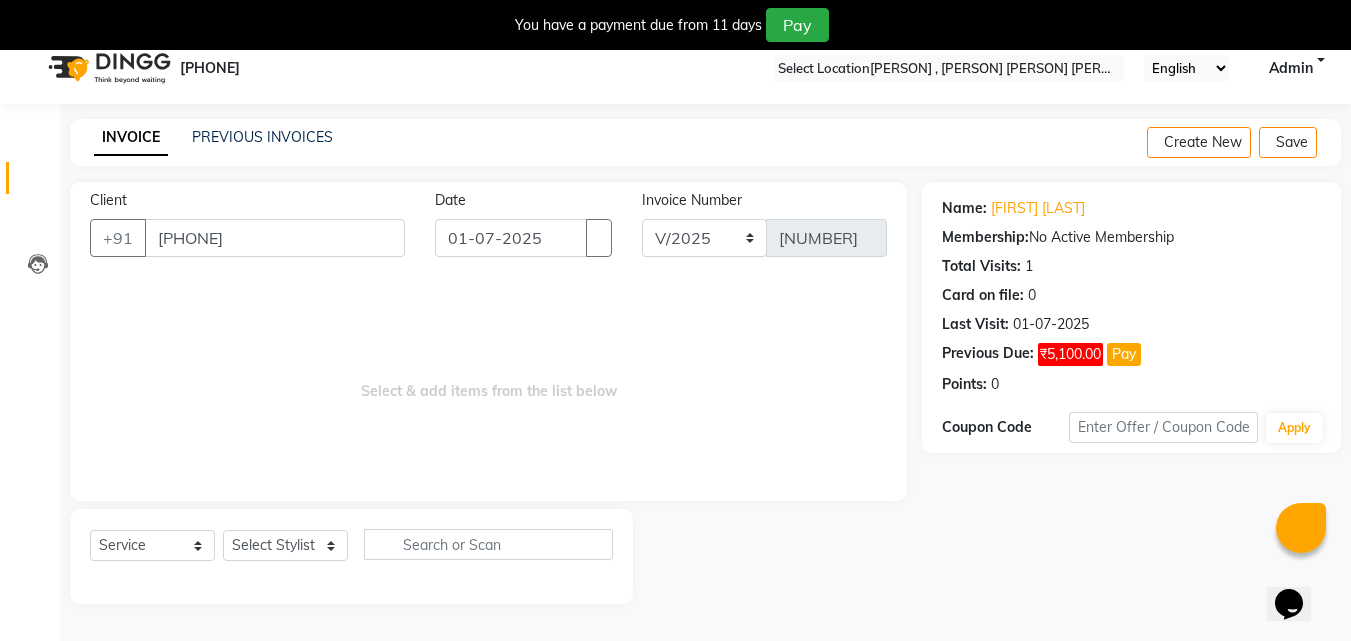 scroll, scrollTop: 0, scrollLeft: 0, axis: both 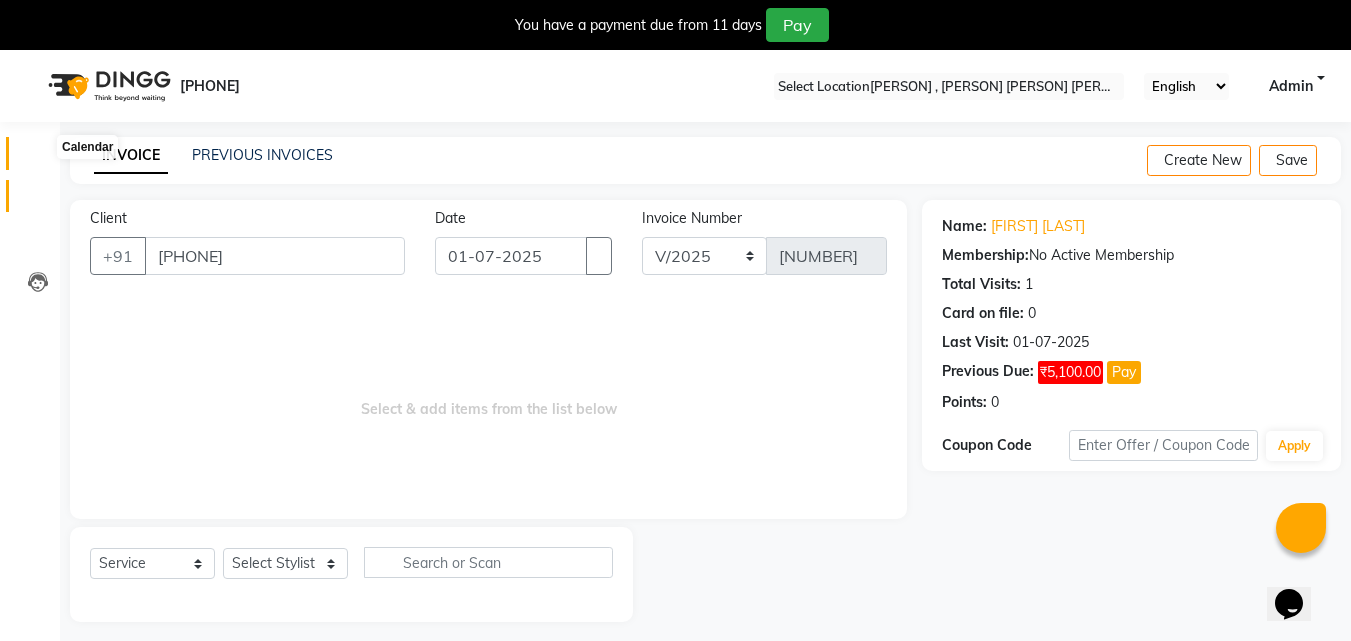 click at bounding box center [38, 158] 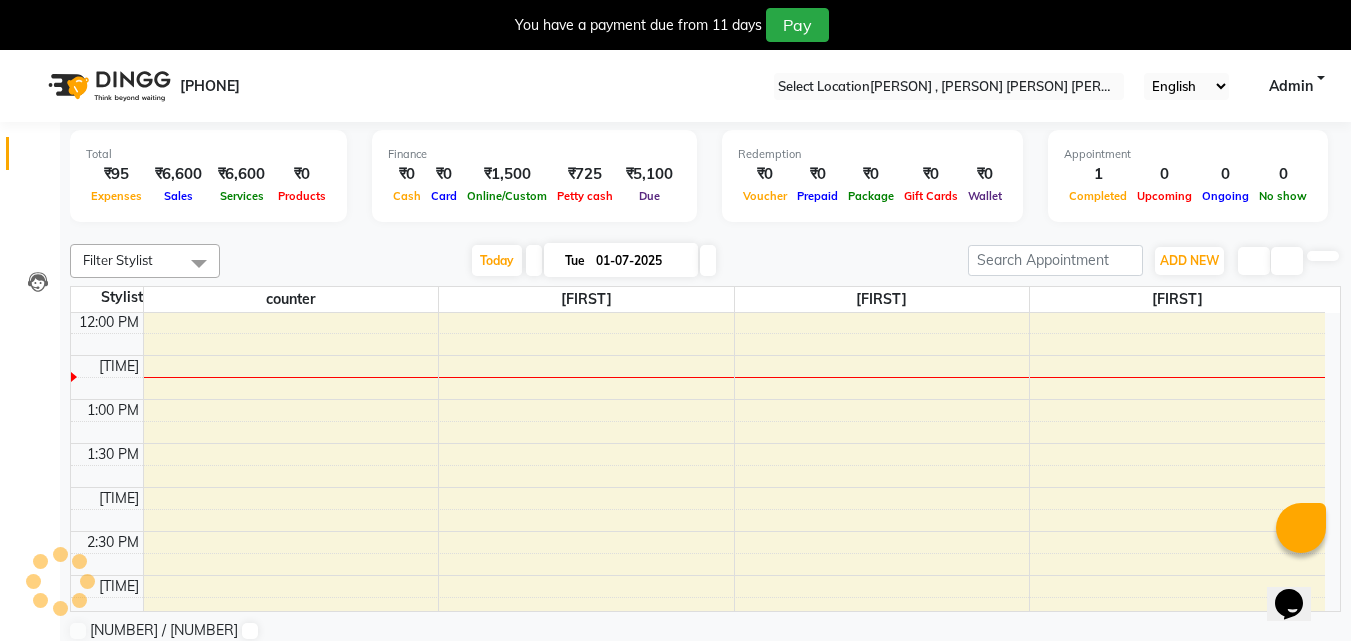 scroll, scrollTop: 0, scrollLeft: 0, axis: both 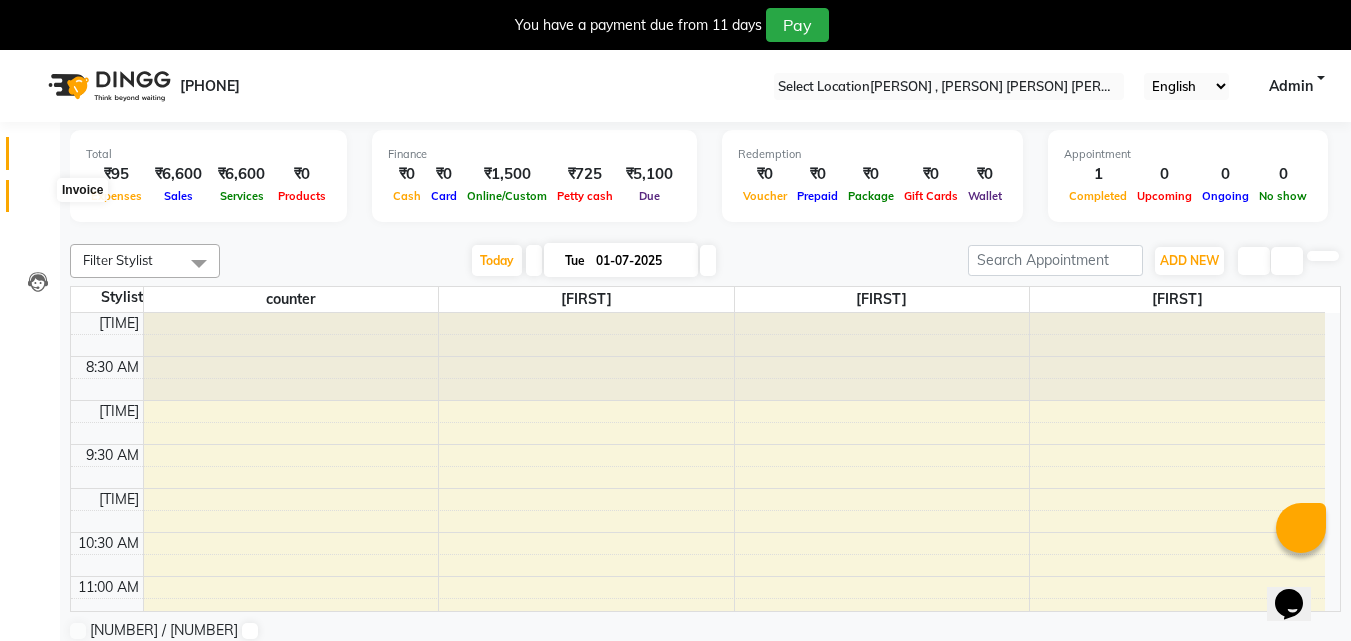 click at bounding box center [37, 201] 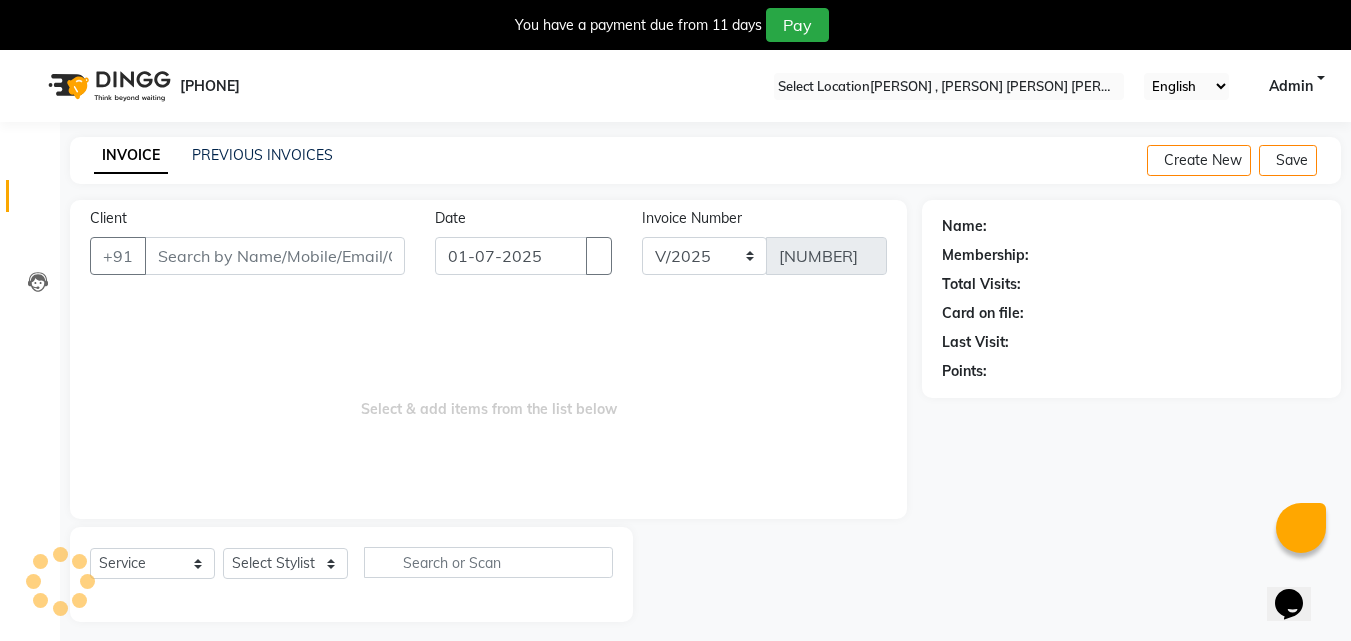 click on "Calendar" at bounding box center (30, 153) 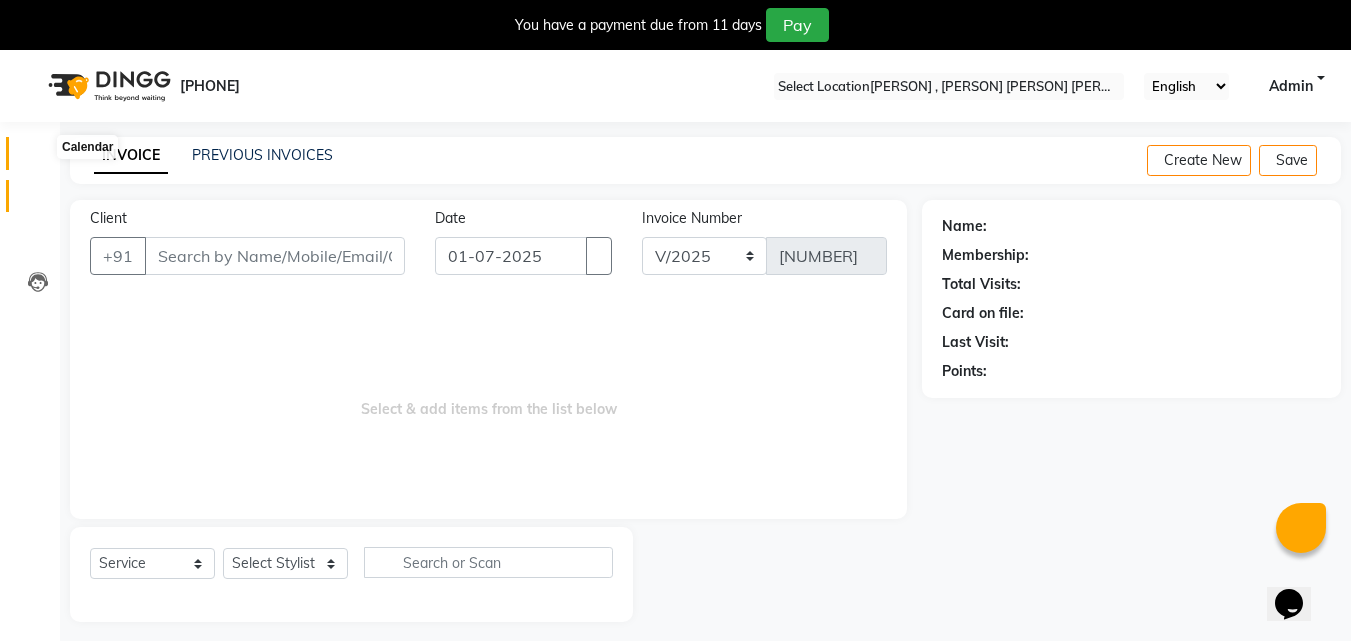 click at bounding box center (37, 158) 